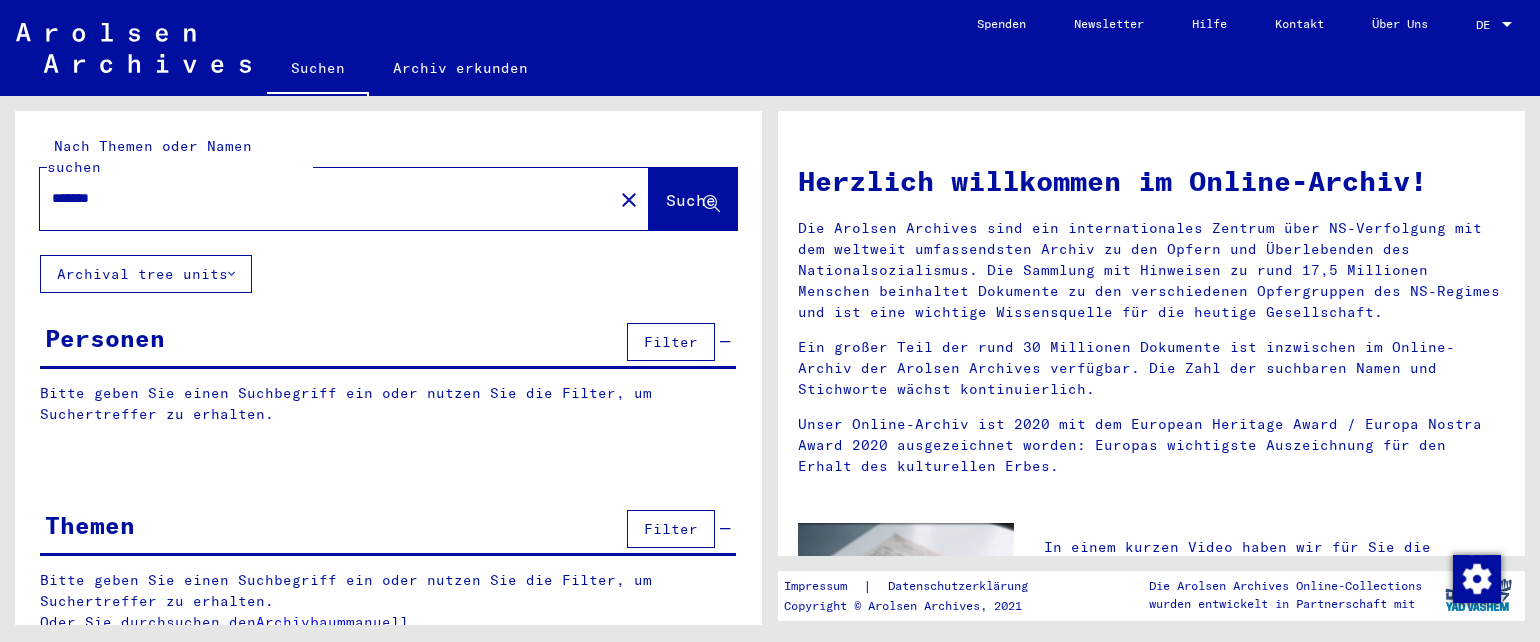 scroll, scrollTop: 0, scrollLeft: 0, axis: both 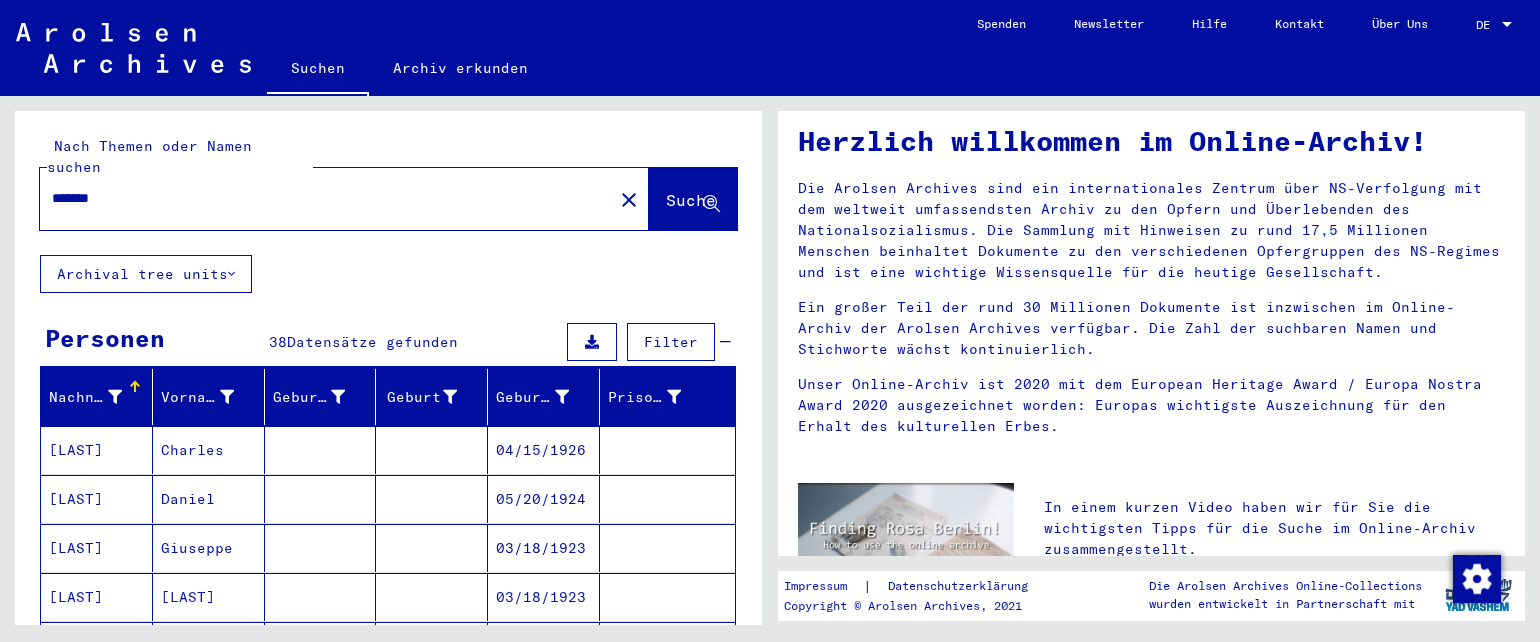 click on "Suchen   Archiv erkunden   Detailfragen/-infos zu den Dokumenten? Stelle hier einen kostenlosen Antrag.  Spenden Newsletter Hilfe Kontakt Über Uns DE DE Nach Themen oder Namen suchen ******* close  Suche     Archival tree units  Personen 38  Datensätze gefunden  Filter   Nachname   Vorname   Geburtsname   Geburt​   Geburtsdatum   Prisoner #   [LAST]   Charles         04/15/1926      [LAST]   Daniel         05/20/1924      [LAST]   Giuseppe         03/18/1923      [LAST]   Gnis         03/18/1923      [LAST]   Giuseppe         03/18/1923     Alle Ergebnisse anzeigen  Signature Nachname Vorname Geburtsname Geburt​ Geburtsdatum Prisoner # Vater (Adoptivvater) Mutter (Adoptivmutter) Religion Nationalität Beruf Haftstätte Sterbedatum Letzter Wohnort Letzter Wohnort (Land) Haftstätte Letzter Wohnort (Provinz) Letzter Wohnort (Ort) Letzter Wohnort (Stadtteil) Letzter Wohnort (Straße) Letzter Wohnort (Hausnummer) 3.1.1.1 - Namen in der "phonetischen" Sortierung ab G [LAST] Charles 04/15/1926 [LAST]" 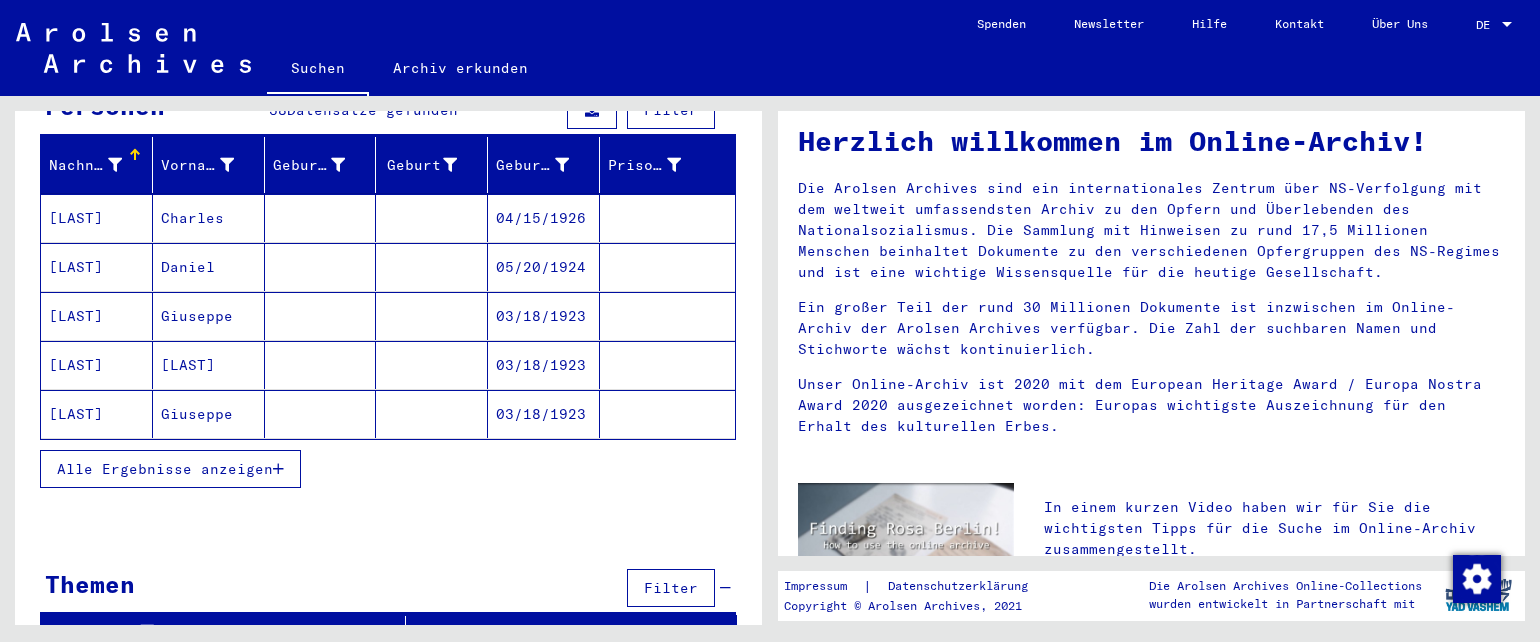 click on "Alle Ergebnisse anzeigen" at bounding box center (165, 469) 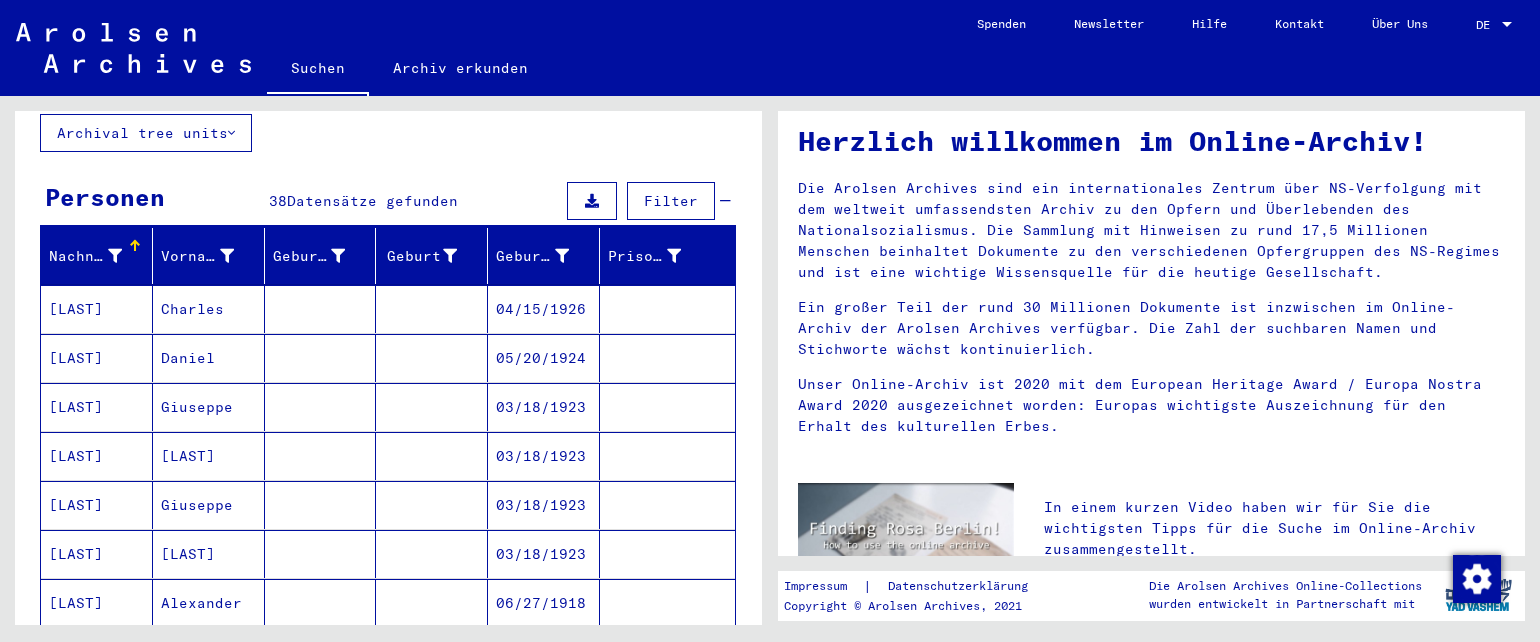 scroll, scrollTop: 112, scrollLeft: 0, axis: vertical 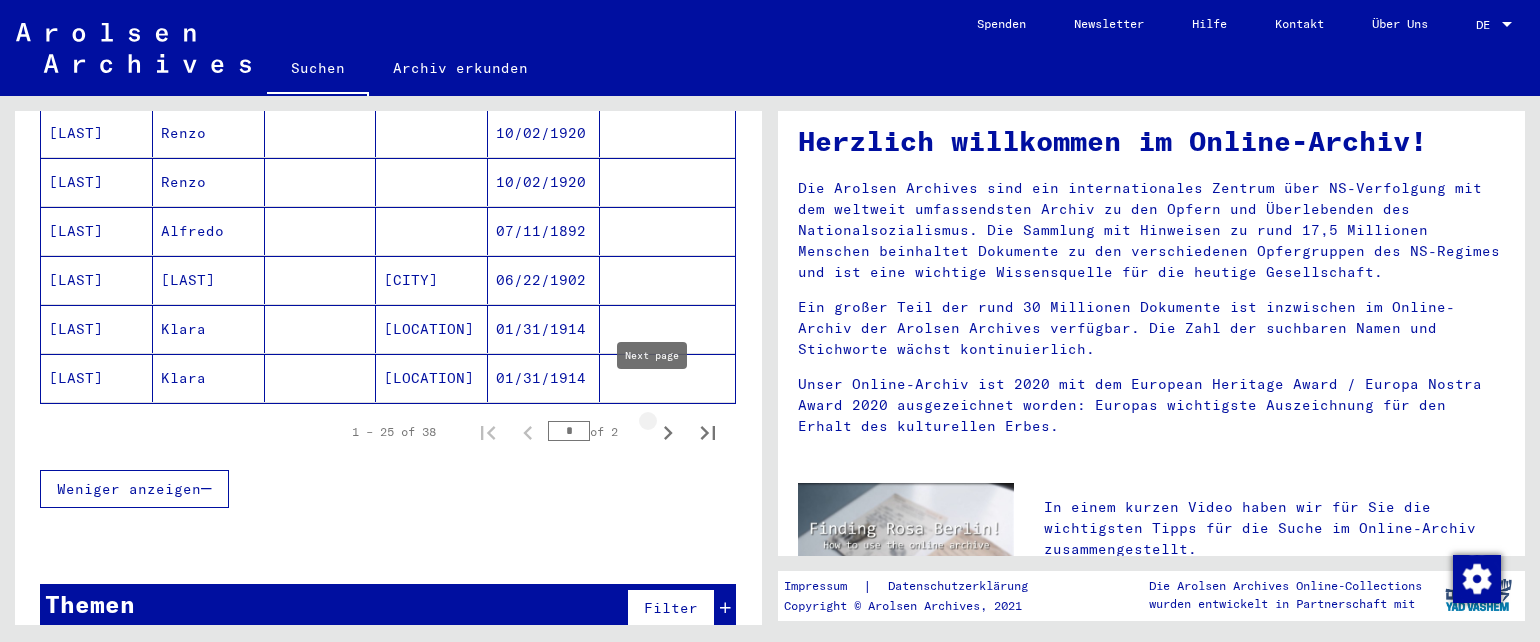 click 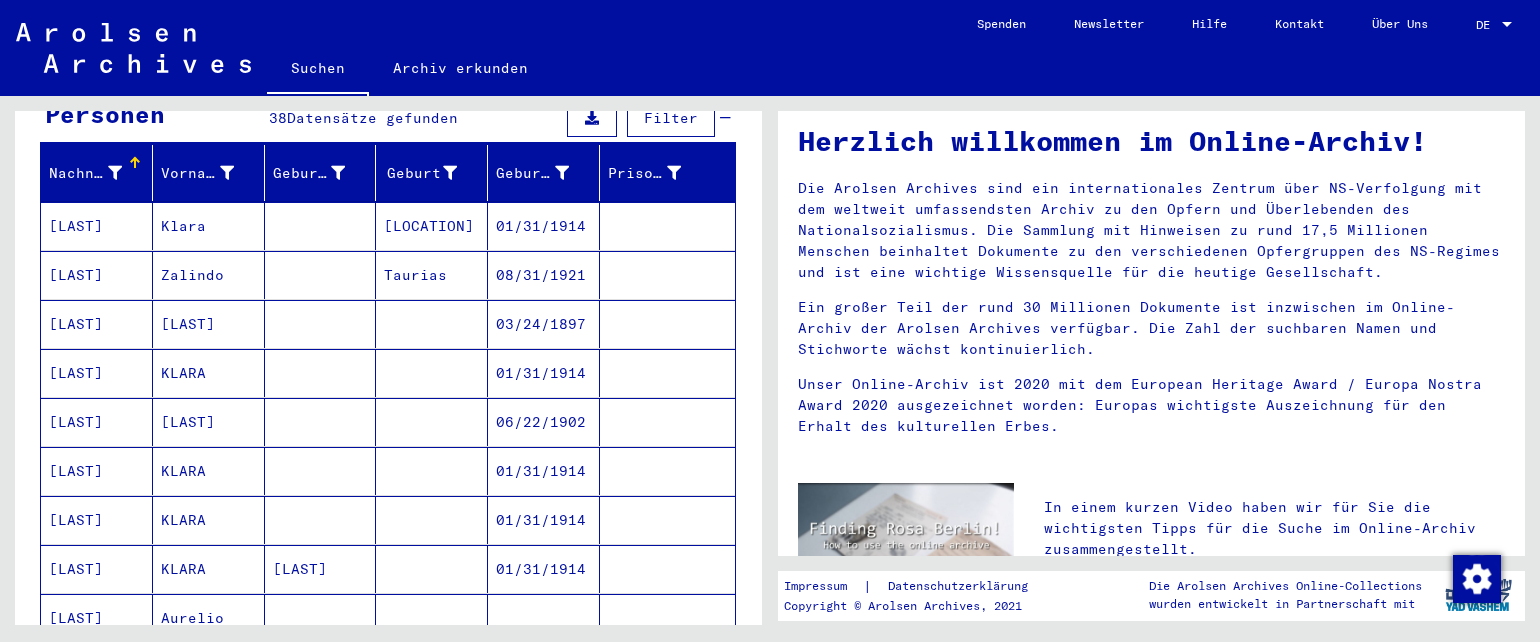 scroll, scrollTop: 663, scrollLeft: 0, axis: vertical 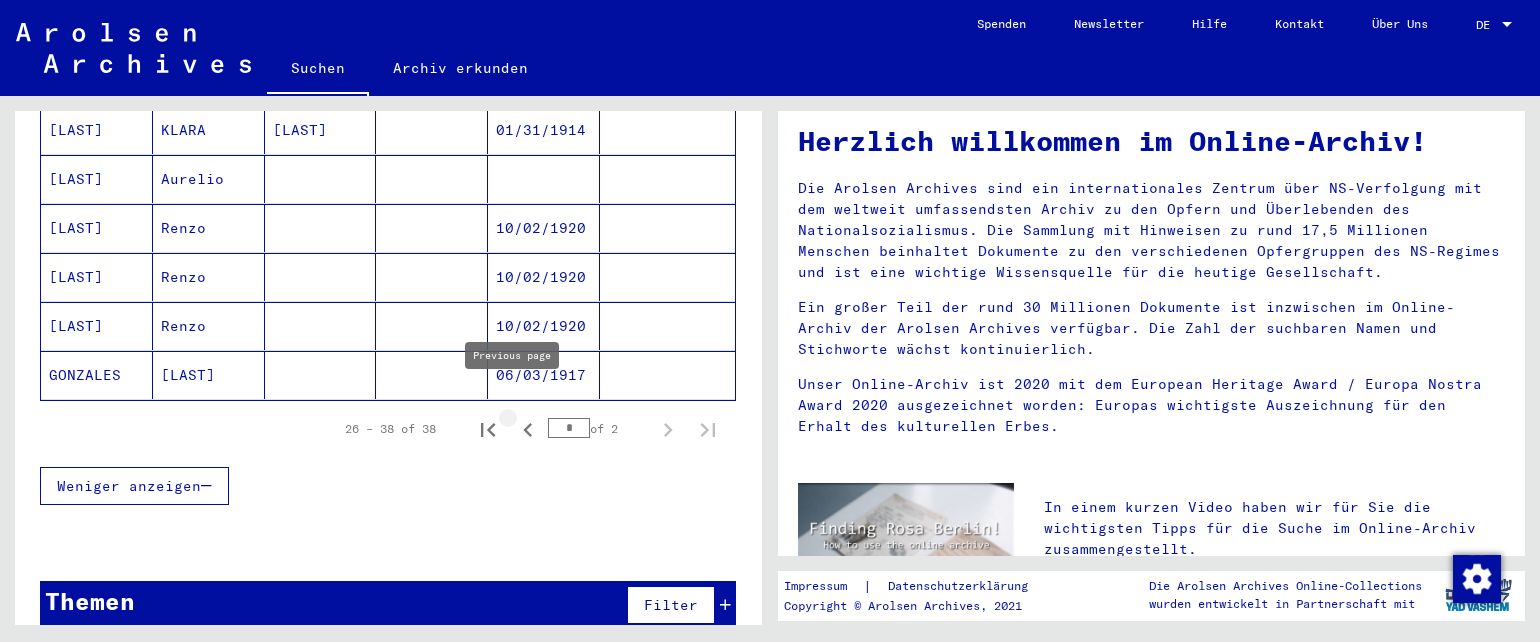 click 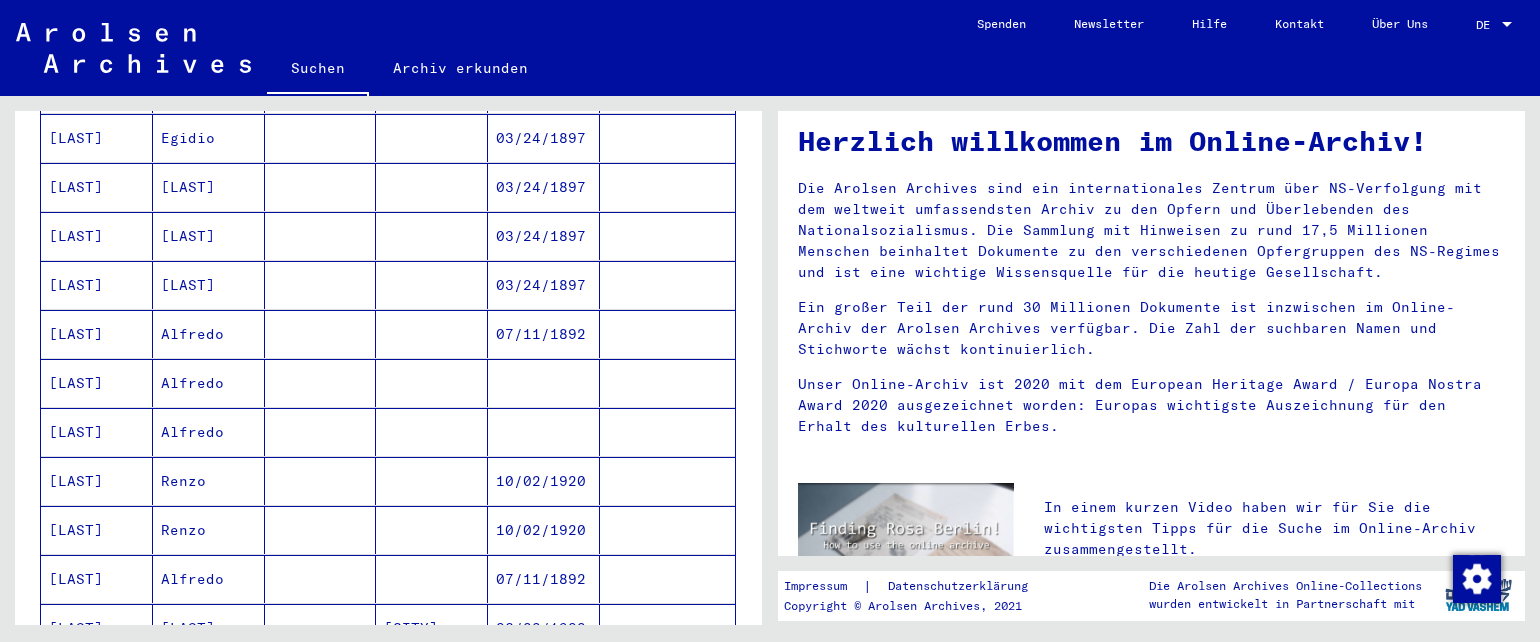 scroll, scrollTop: 903, scrollLeft: 0, axis: vertical 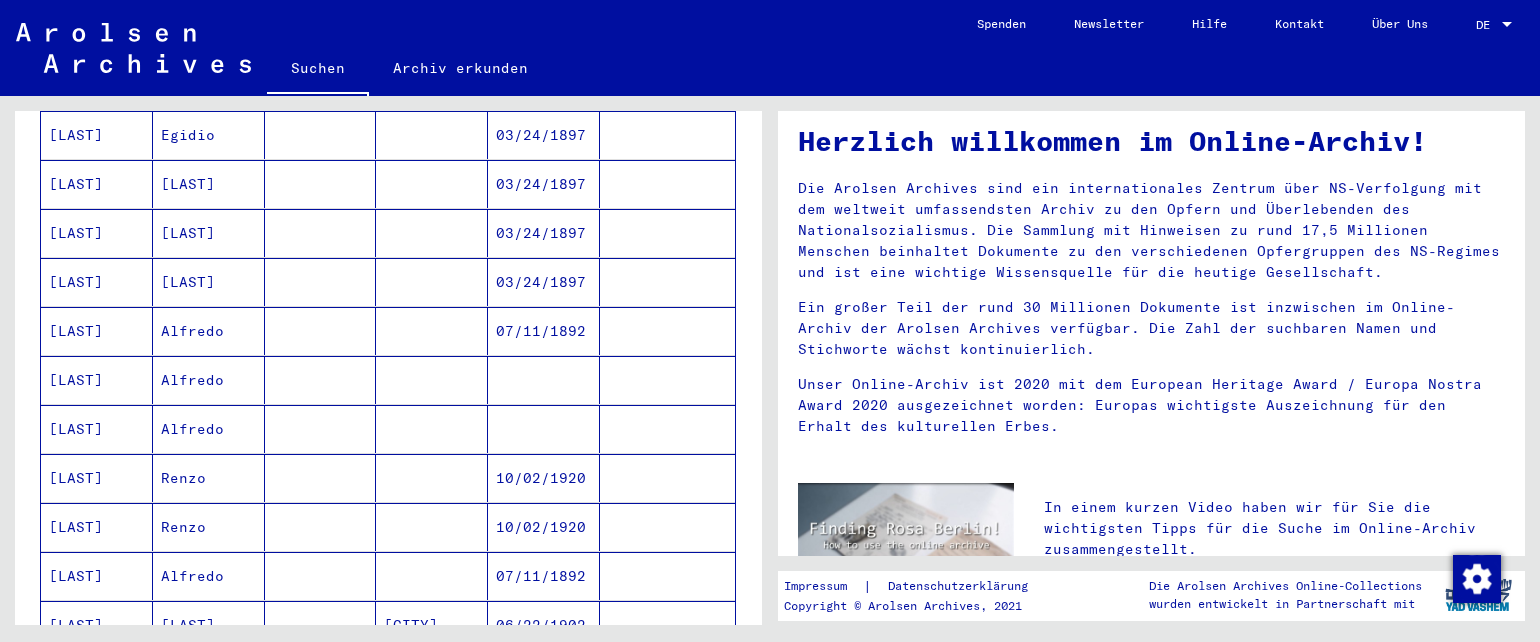 click on "[CITY]" at bounding box center (432, 674) 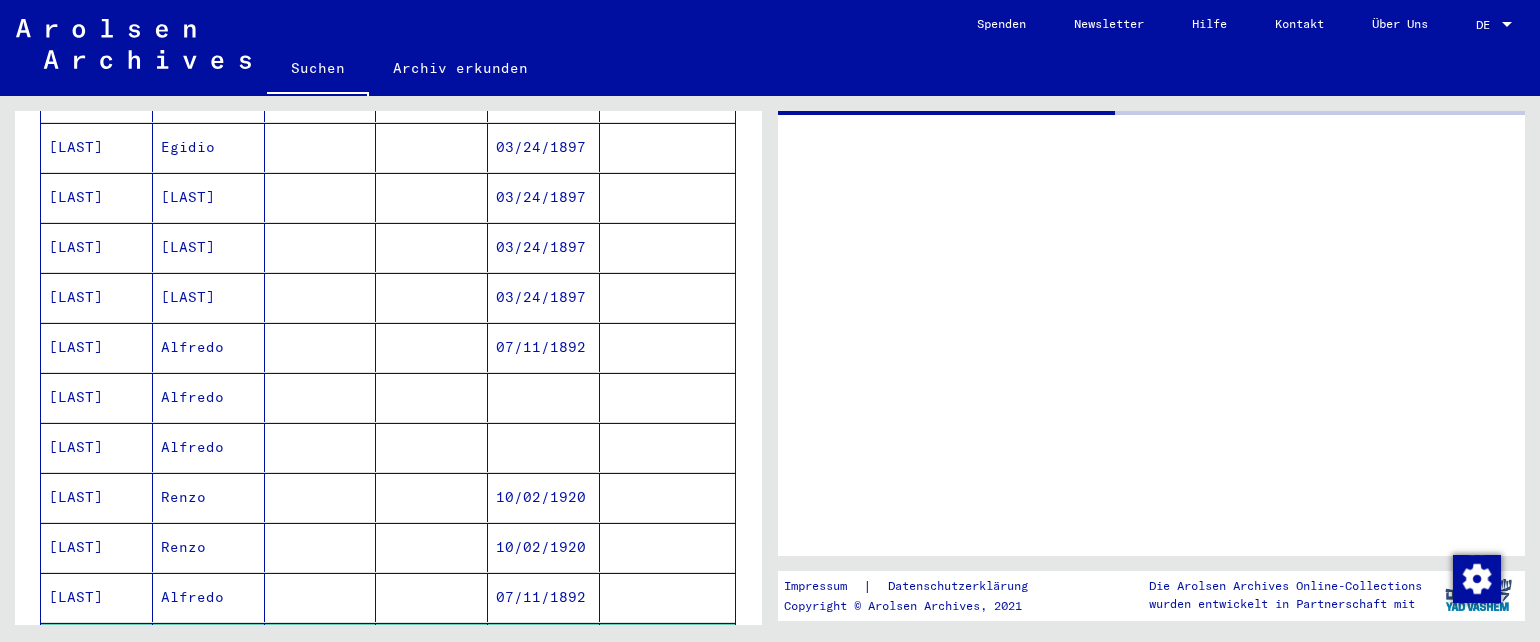 scroll, scrollTop: 0, scrollLeft: 0, axis: both 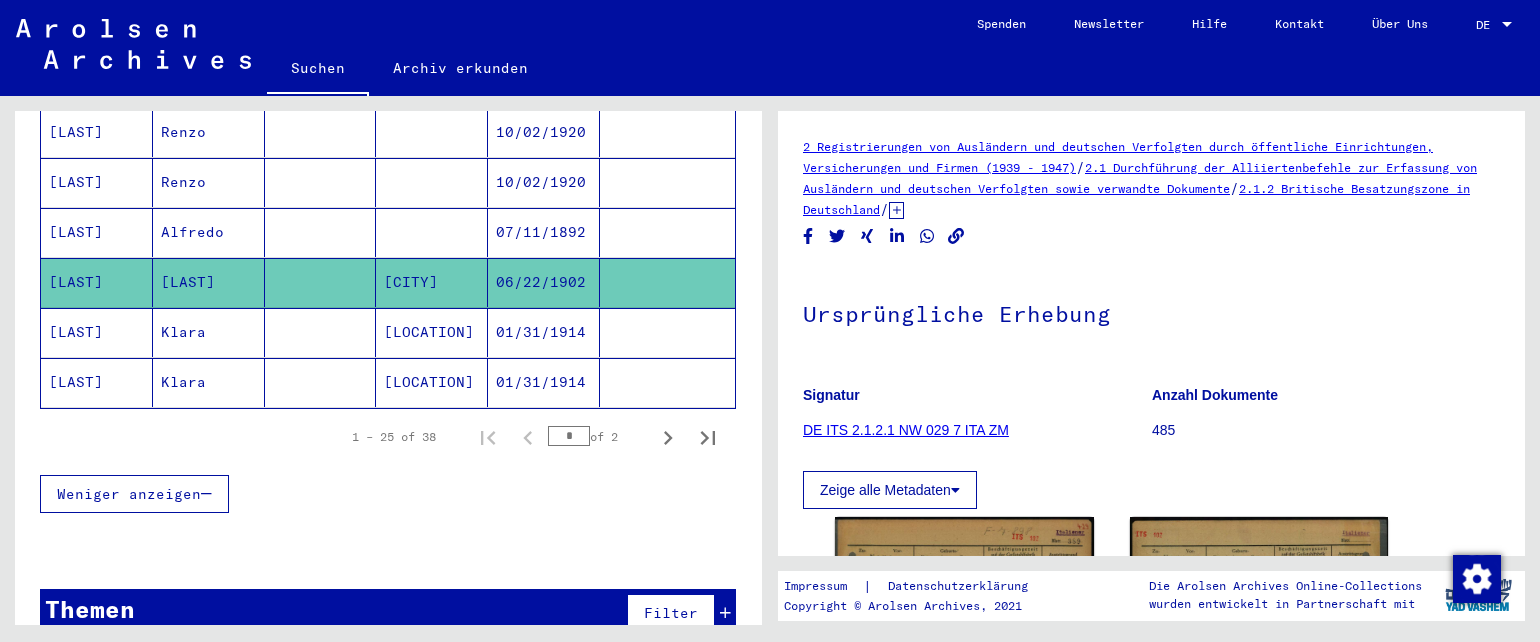 click on "1 – 25 of 38  *  of 2" at bounding box center [388, 437] 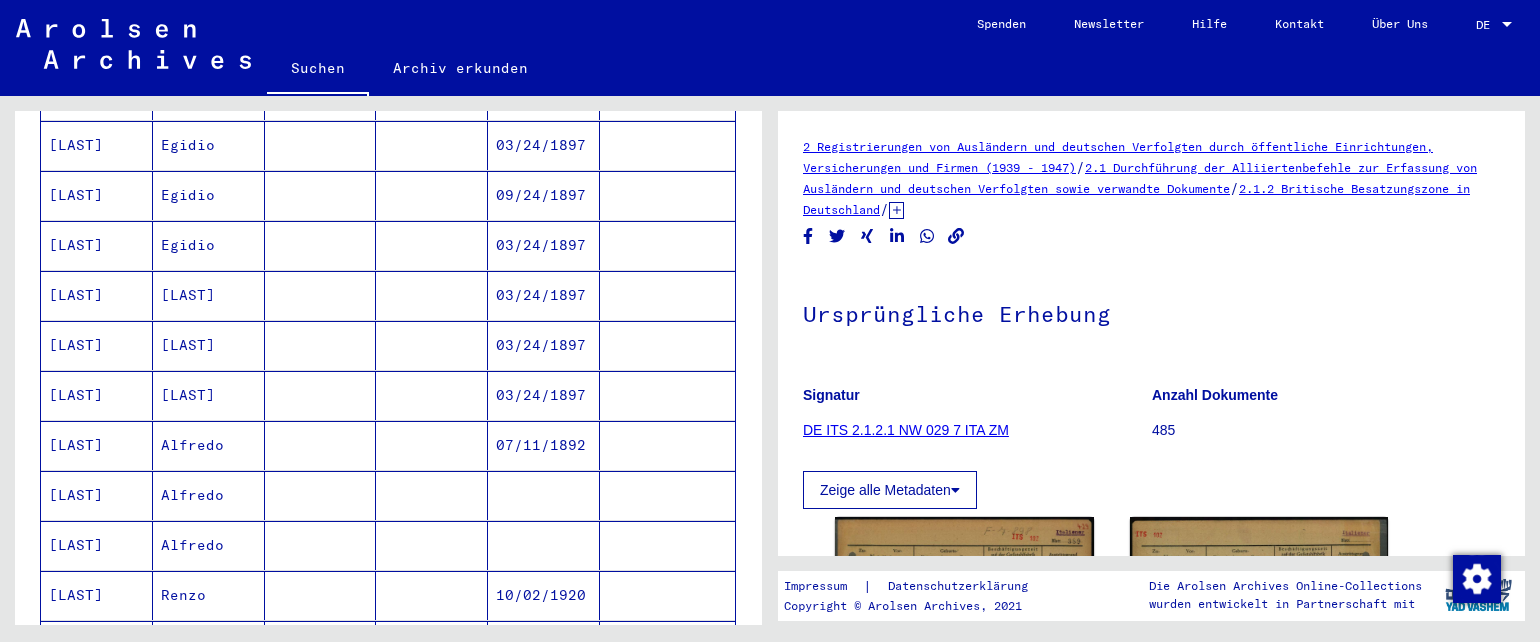 click on "Nachname   Vorname   Geburtsname   Geburt​   Geburtsdatum   Prisoner #   [LAST]   Charles         04/15/1926      [LAST]   Daniel         05/20/1924      [LAST]   Giuseppe         03/18/1923      [LAST]   Gnis         03/18/1923      [LAST]   Giuseppe         03/18/1923      [LAST]   Gnia         03/18/1923      [LAST]   Alexander         06/27/1918      [LAST]   Alexander         06/27/1918      [LAST]   Alexander         06/27/1918      [LAST]   Egidio         03/24/1897      [LAST]   Egidio         03/24/1897      [LAST]   Egidio         09/24/1897      [LAST]   Egidio         03/24/1897      [LAST]   Egido         03/24/1897      [LAST]   Egido         03/24/1897      [LAST]   Egido         03/24/1897      [LAST]   Alfredo         07/11/1892      [LAST]   Alfredo               [LAST]   Alfredo               [LAST]   Renzo         10/02/1920      [LAST]   Renzo         10/02/1920      [LAST]   Alfredo         07/11/1892      [LAST]   Romiero      [LAST]   06/22/1902     *" at bounding box center [388, 283] 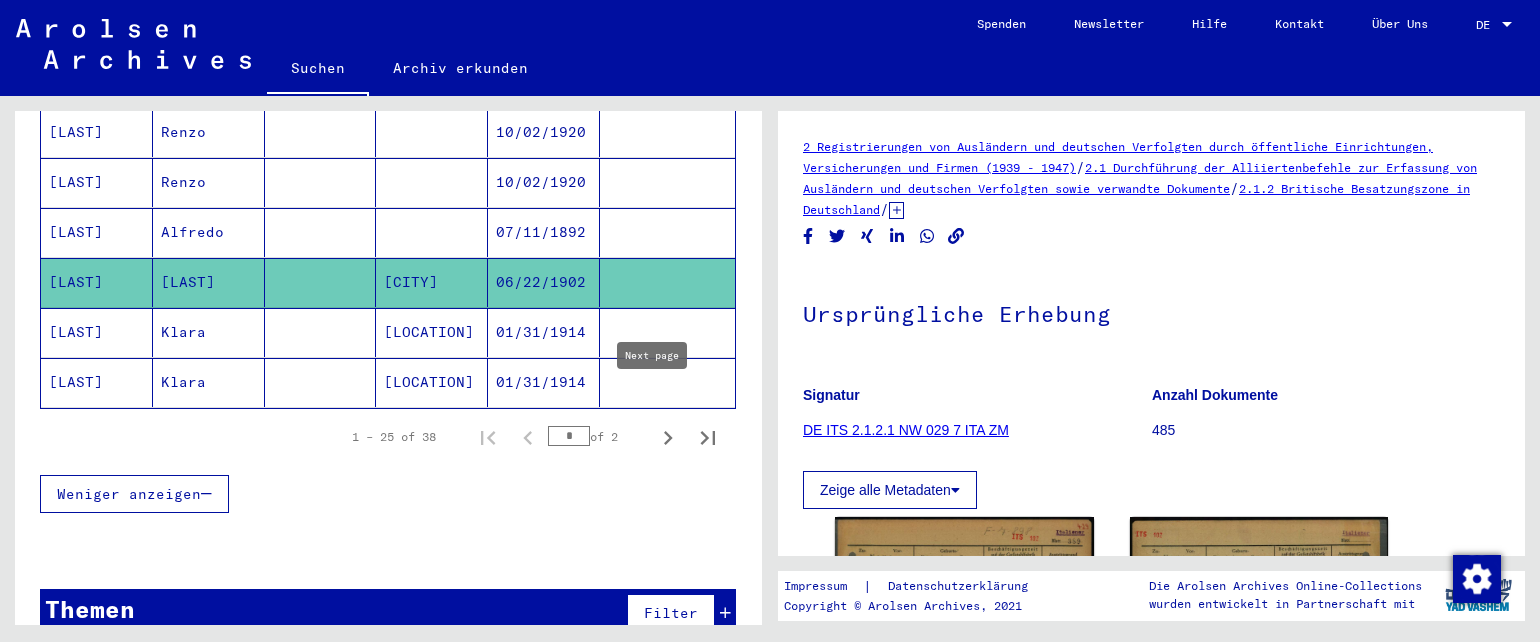 click 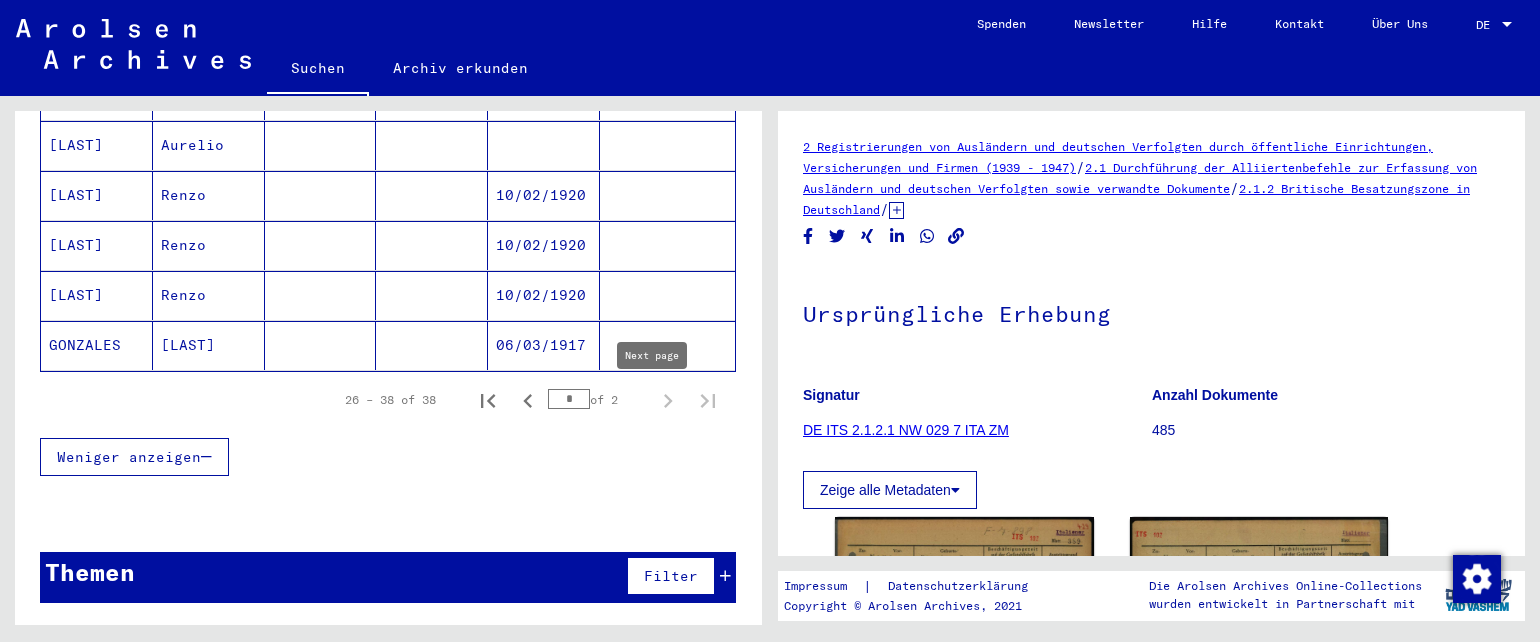 scroll, scrollTop: 674, scrollLeft: 0, axis: vertical 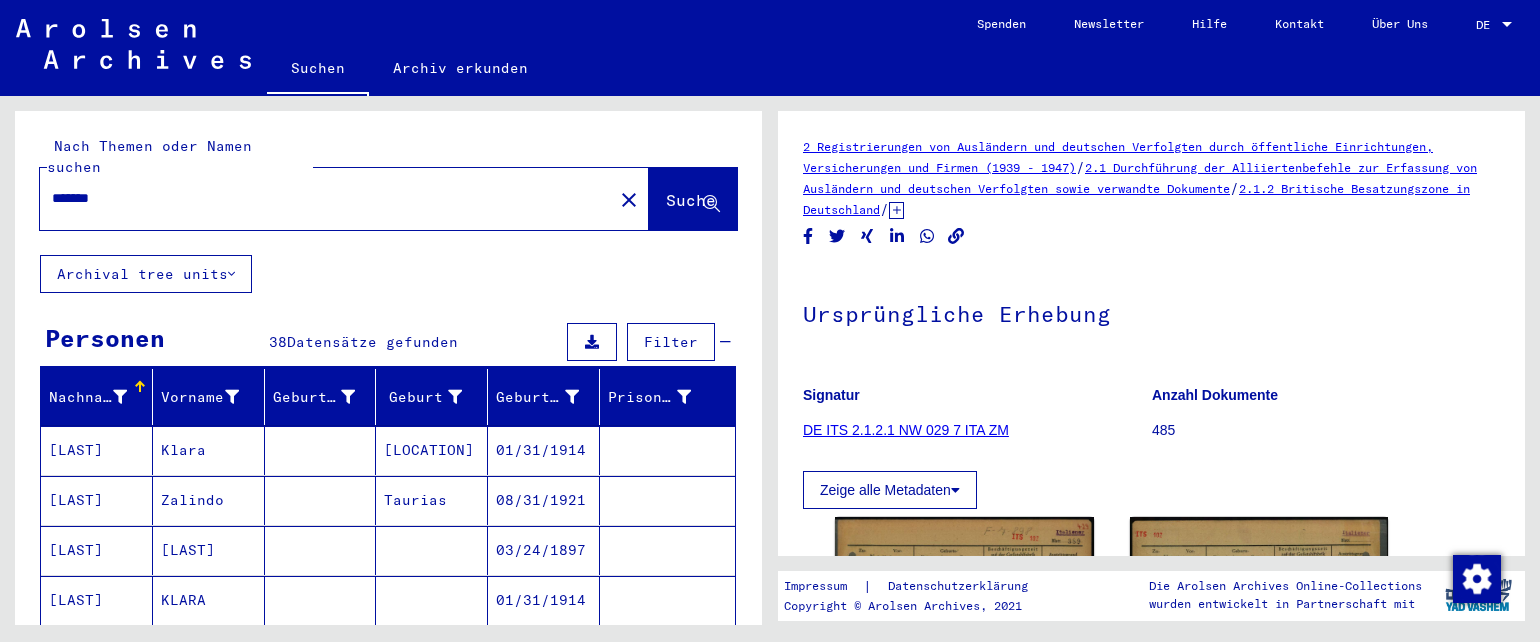 click on "*******" at bounding box center (326, 198) 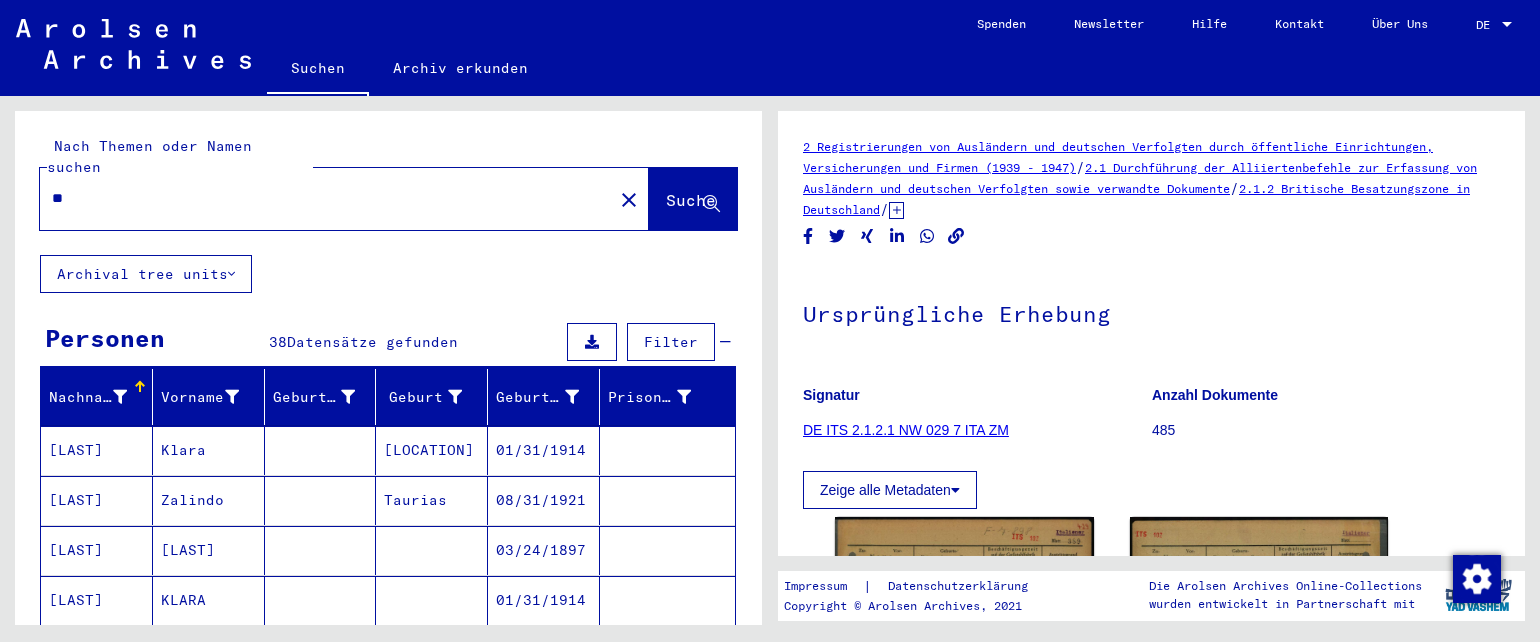 type on "*" 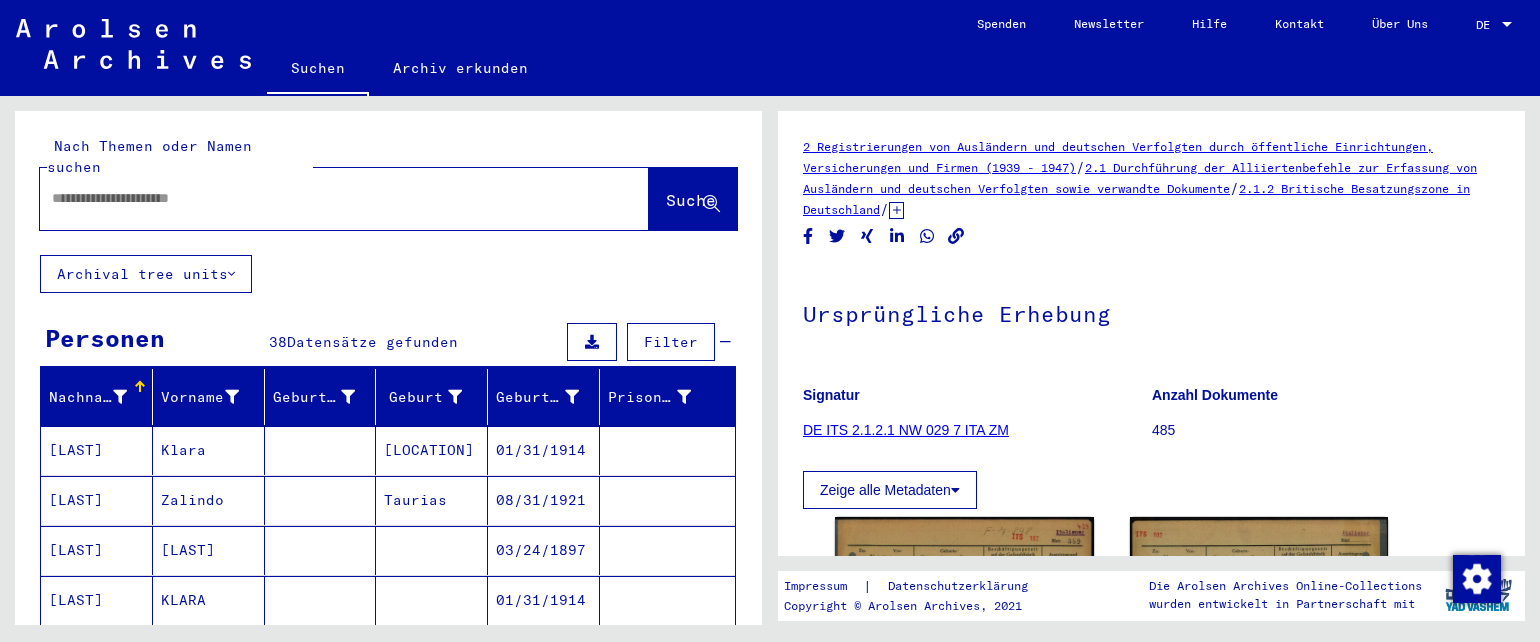 click at bounding box center (326, 198) 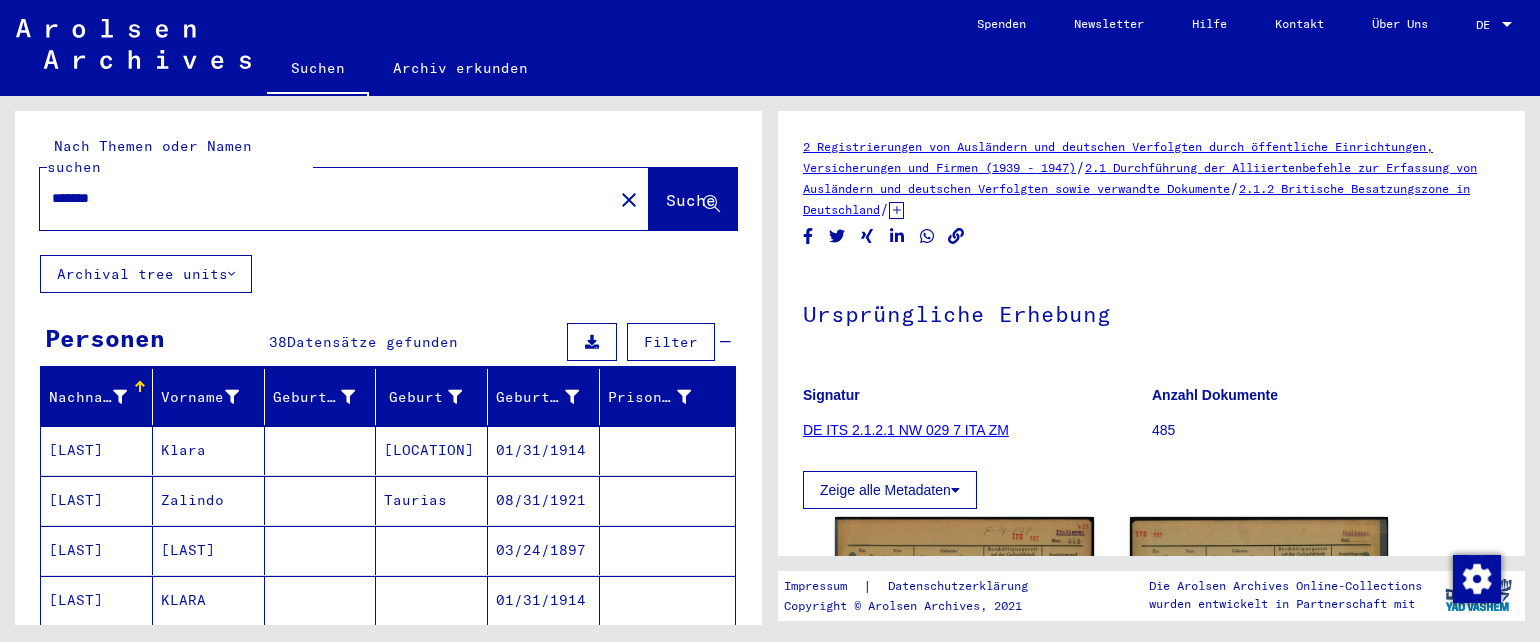 type on "*******" 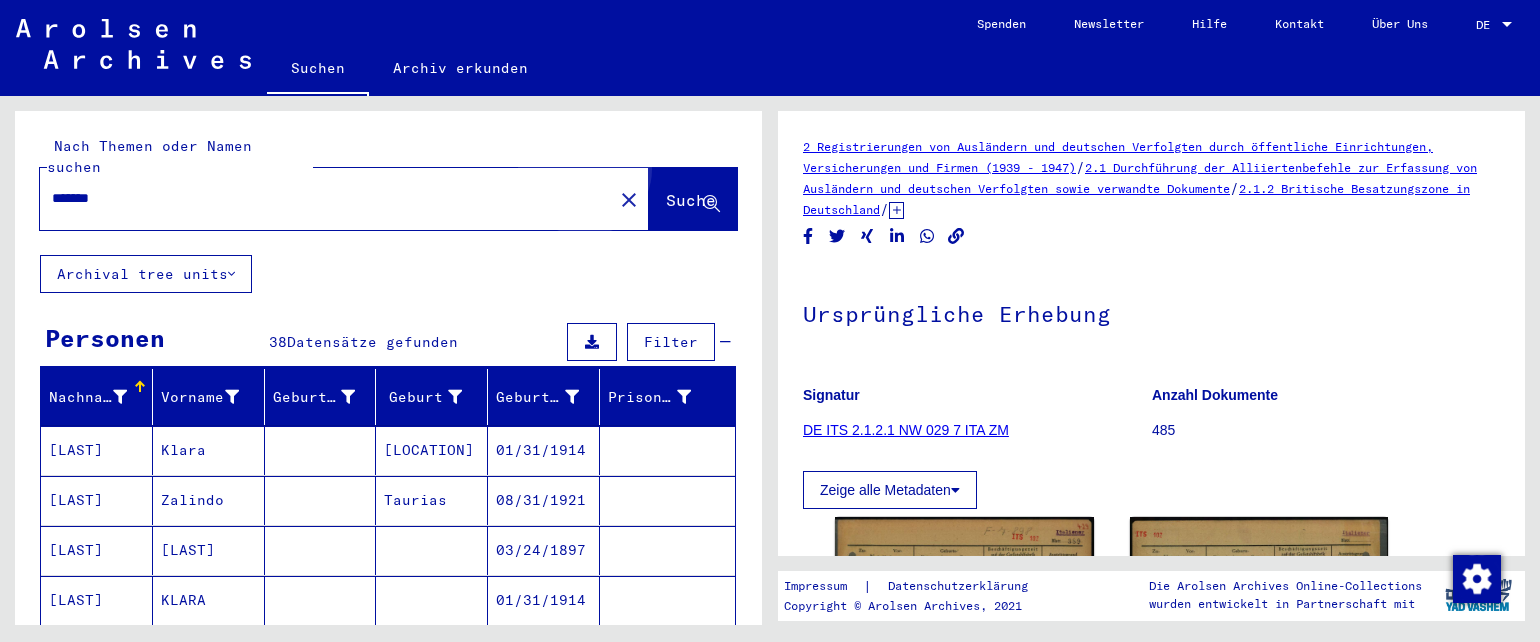click on "Suche" 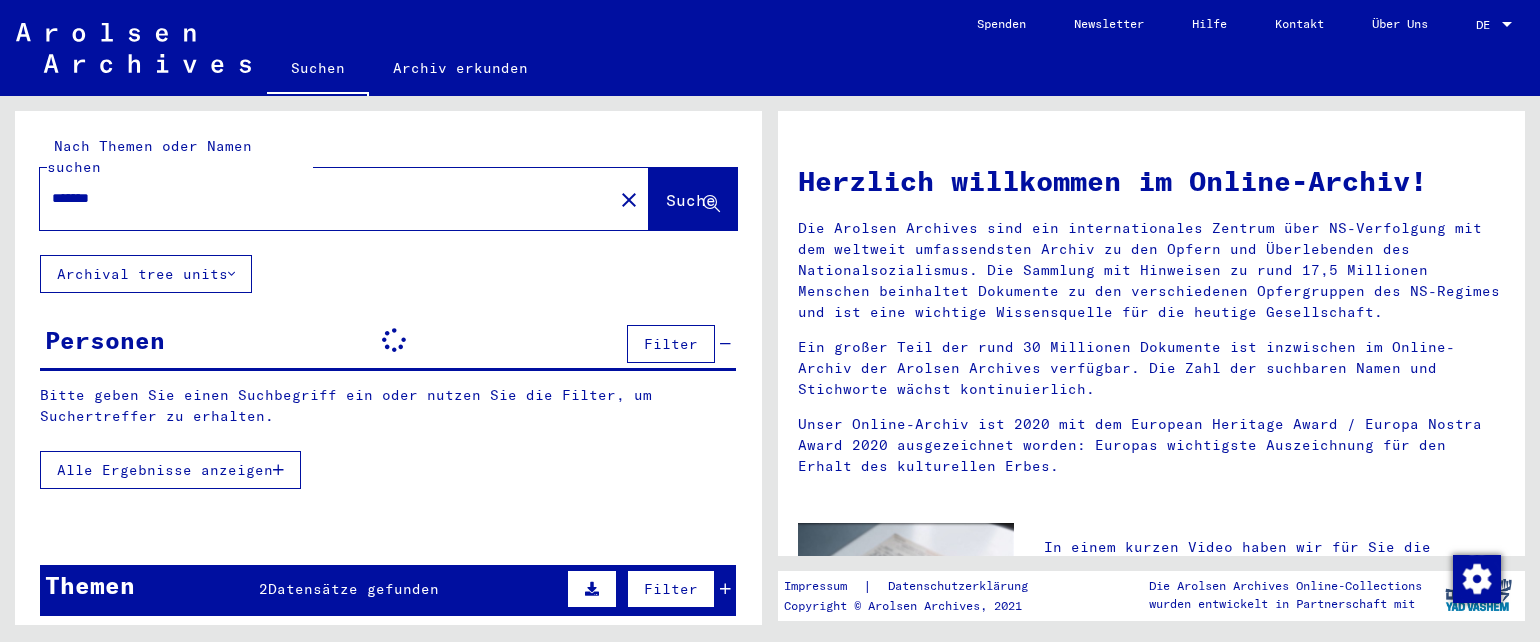 click on "Nach Themen oder Namen suchen ******* close  Suche     Archival tree units  Personen  Filter   Bitte geben Sie einen Suchbegriff ein oder nutzen Sie die Filter, um Suchertreffer zu erhalten.  Alle Ergebnisse anzeigen  Signature Nachname Vorname Geburtsname Geburt​ Geburtsdatum Prisoner # Vater (Adoptivvater) Mutter (Adoptivmutter) Religion Nationalität Beruf Haftstätte Sterbedatum Letzter Wohnort Letzter Wohnort (Land) Haftstätte Letzter Wohnort (Provinz) Letzter Wohnort (Ort) Letzter Wohnort (Stadtteil) Letzter Wohnort (Straße) Letzter Wohnort (Hausnummer) 2.2.2.1 - Kriegszeitkartei (Melde- und Registrierkarten, Arbeitsbücher, individueller Schriftverkehr) [LAST] GARGANI 1924 2.1.1.1 - Informationen verschiedener Art GARGANI Andre 06/24/1921 2.1.1.1 - Informationen über Ausländer, die sich während des Kriegs im Kreis [LOCATION] aufhielten GARGANI Franois 2.1.1.1 - Informationen über Ausländer, die sich während des Kriegs im Kreis [LOCATION] aufhielten GARGANI Andre" 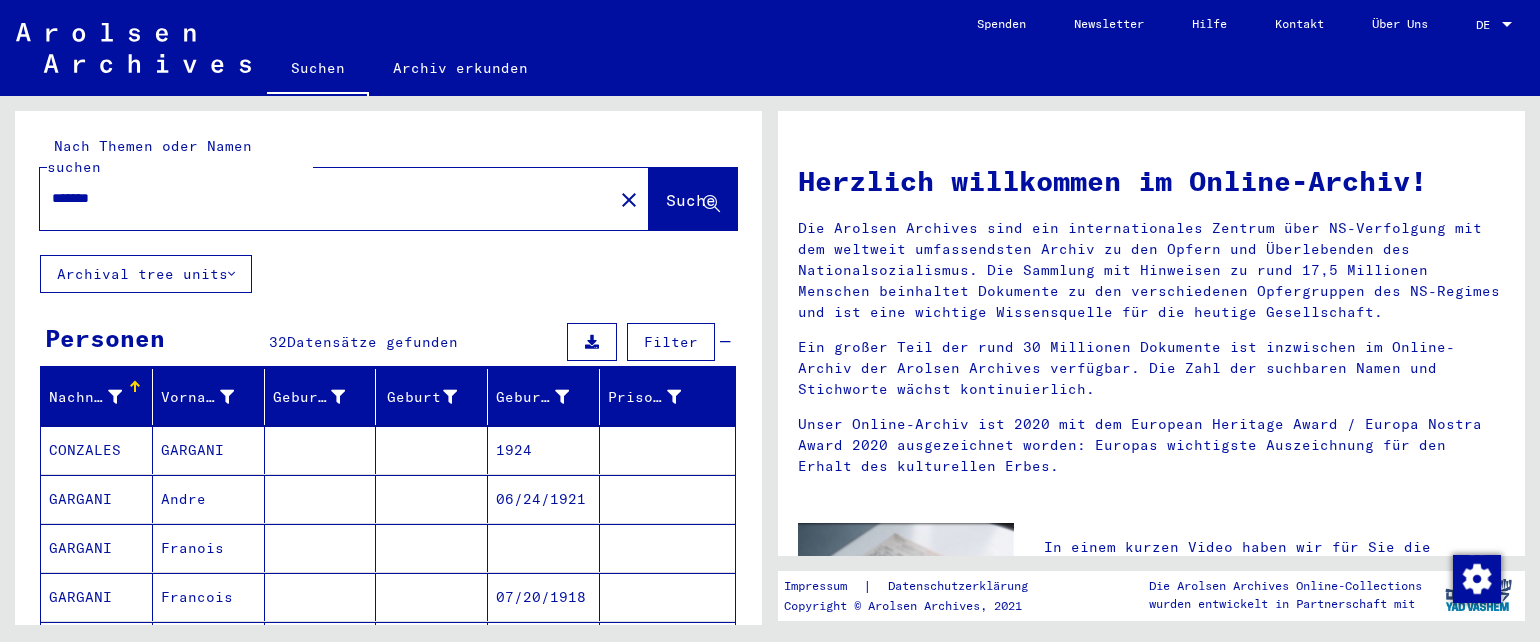 click on "Nach Themen oder Namen suchen ******* close  Suche     Archival tree units  Personen 32  Datensätze gefunden  Filter   Nachname   Vorname   Geburtsname   Geburtsdatum   Geburtsdatum   Prisoner #   CONZALES   GARGANI         [YEAR]      GARGANI   Andre         [MM]/[DD]/[YYYY]      GARGANI   Franois               GARGANI   Francois         [MM]/[DD]/[YYYY]      GARGANI   Andre         [MM]/[DD]/[YYYY]     Alle Ergebnisse anzeigen  Signature Nachname Vorname Geburtsname Geburt‏ Geburtsdatum Prisoner # Vater (Adoptivvater) Mutter (Adoptivmutter) Religion Nationalität Beruf Haftstätte Sterbedatum Letzter Wohnort Letzter Wohnort (Land) Haftstätte Letzter Wohnort (Provinz) Letzter Wohnort (Ort) Letzter Wohnort (Stadtteil) Letzter Wohnort (Straße) Letzter Wohnort (Hausnummer) 2.2.2.1 - Kriegszeitkartei (Melde- und Registrierkarten, Arbeitsbücher, individueller Schriftverkehr) CONZALES GARGANI [YEAR] 2.1.1.1 - Informationen verschiedener Art GARGANI Andre [MM]/[DD]/[YYYY] GARGANI Franois GARGANI Francois [MM]/[DD]/[YYYY] GARGANI Andre GARGANI" 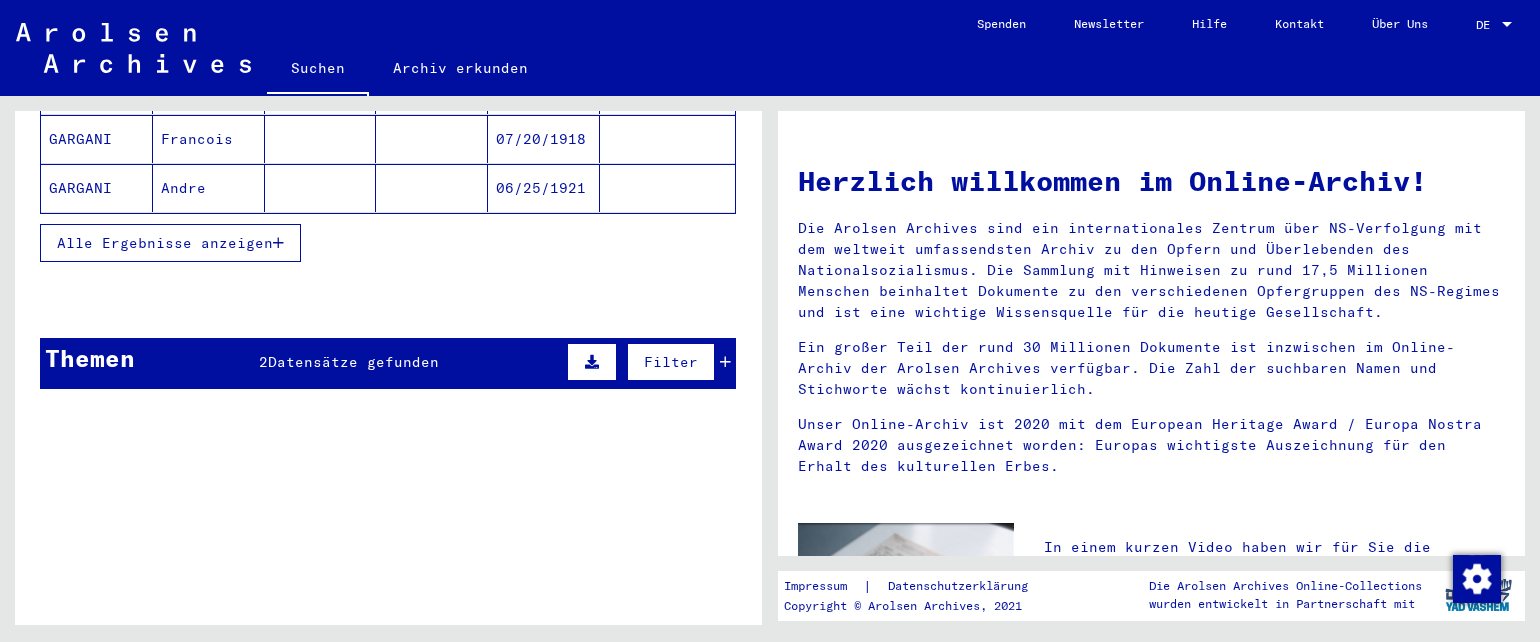 click on "Alle Ergebnisse anzeigen" at bounding box center (165, 243) 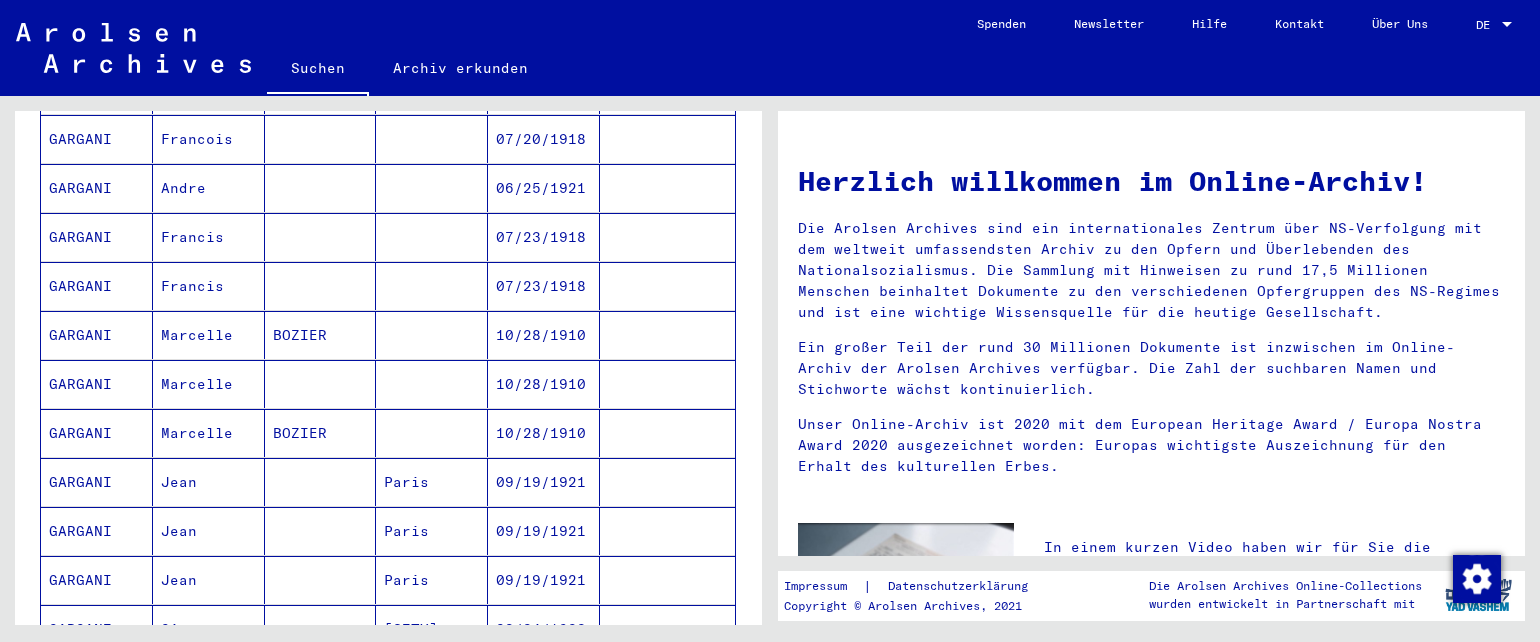 click on "Nachname   Vorname   Geburtsname   Geburt​   Geburtsdatum   Prisoner #   [LAST]   GARGANI         1924      GARGANI   Andre         06/24/1921      GARGANI   Franois               GARGANI   Francois         07/20/1918      GARGANI   Andre         06/25/1921      GARGANI   Francis         07/23/1918      GARGANI   Francis         07/23/1918      GARGANI   Marcelle   [LAST]      10/28/1910      GARGANI   Marcelle         10/28/1910      GARGANI   Marcelle   [LAST]      10/28/1910      GARGANI   Jean      [LOCATION]   09/19/1921      GARGANI   Jean      [LOCATION]   09/19/1921      GARGANI   Jean      [LOCATION]   09/19/1921      GARGANI   Gino      [LOCATION]   08/24/1923      GARGANI   Tosca      [LOCATION]   04/19/1919      GARGANI   Gaston  [LOCATION]   08/05/1910      GARGANI   Robert      [LOCATION]   08/21/1924      GARGANI   Louis         12/19/1920      GARGANI   Aemando      [LOCATION]   08/30/1905      GARGANI   Armando      [LOCATION]   08/30/1905      GARGANI   Armando      [LOCATION]   08/30/1905      [LAST]" at bounding box center (388, 617) 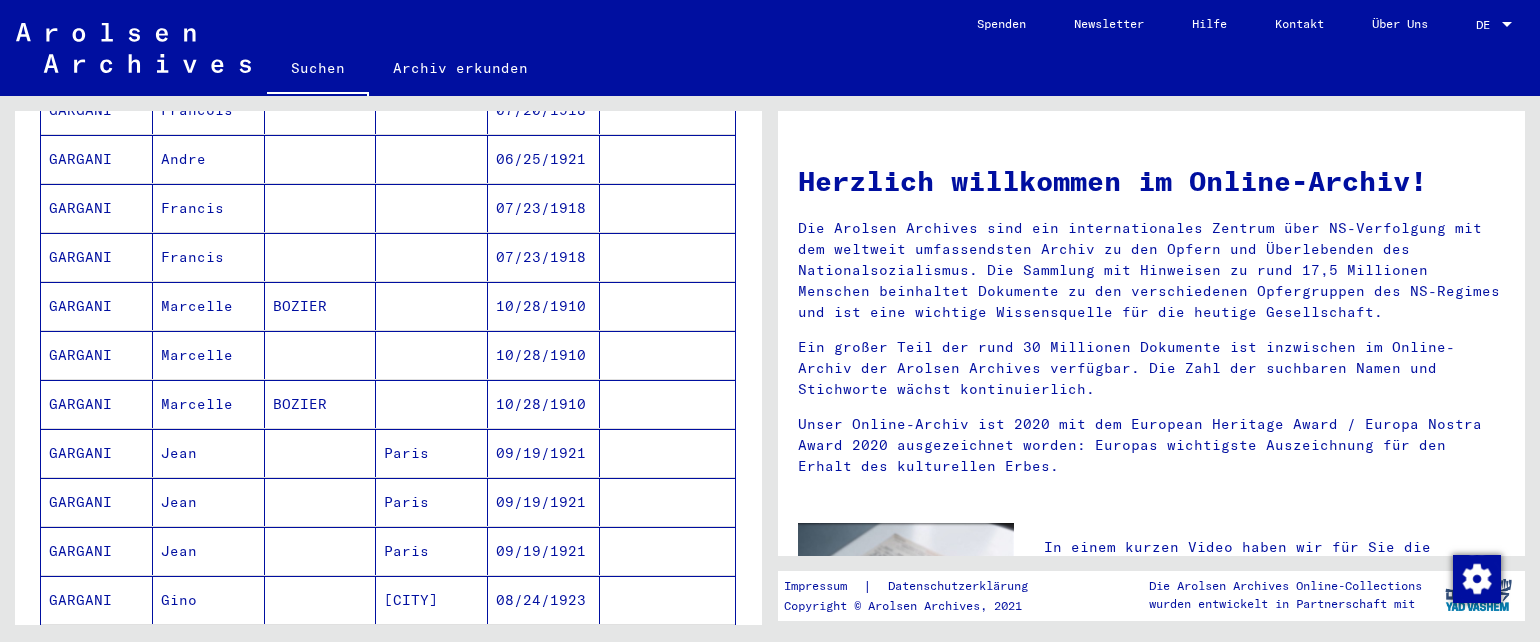 scroll, scrollTop: 504, scrollLeft: 0, axis: vertical 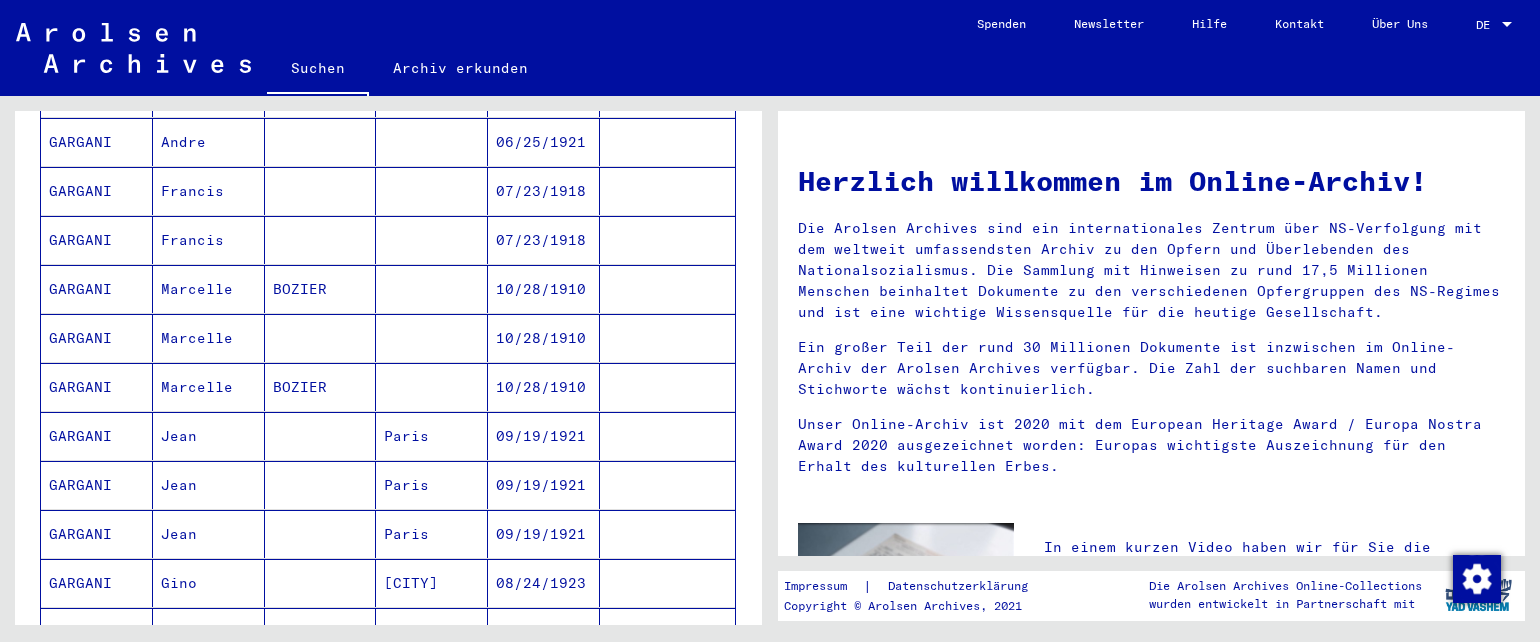 drag, startPoint x: 744, startPoint y: 612, endPoint x: 746, endPoint y: 625, distance: 13.152946 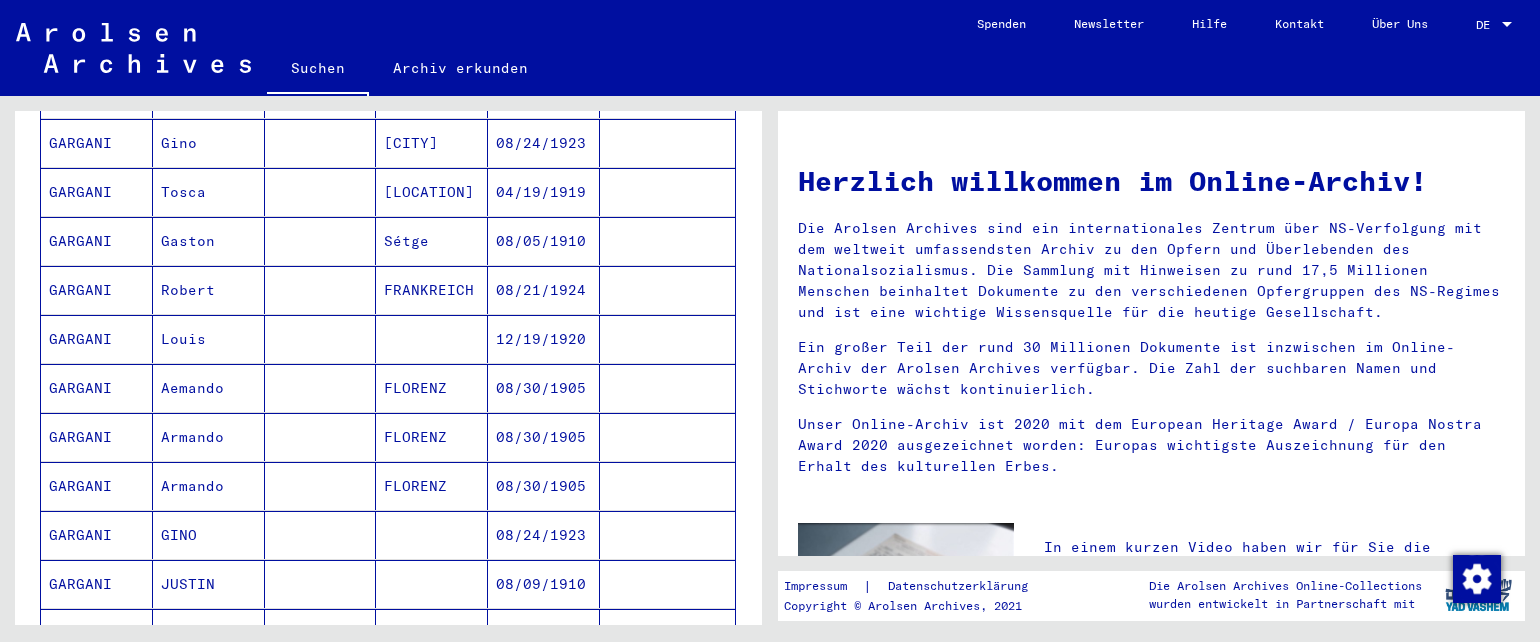scroll, scrollTop: 984, scrollLeft: 0, axis: vertical 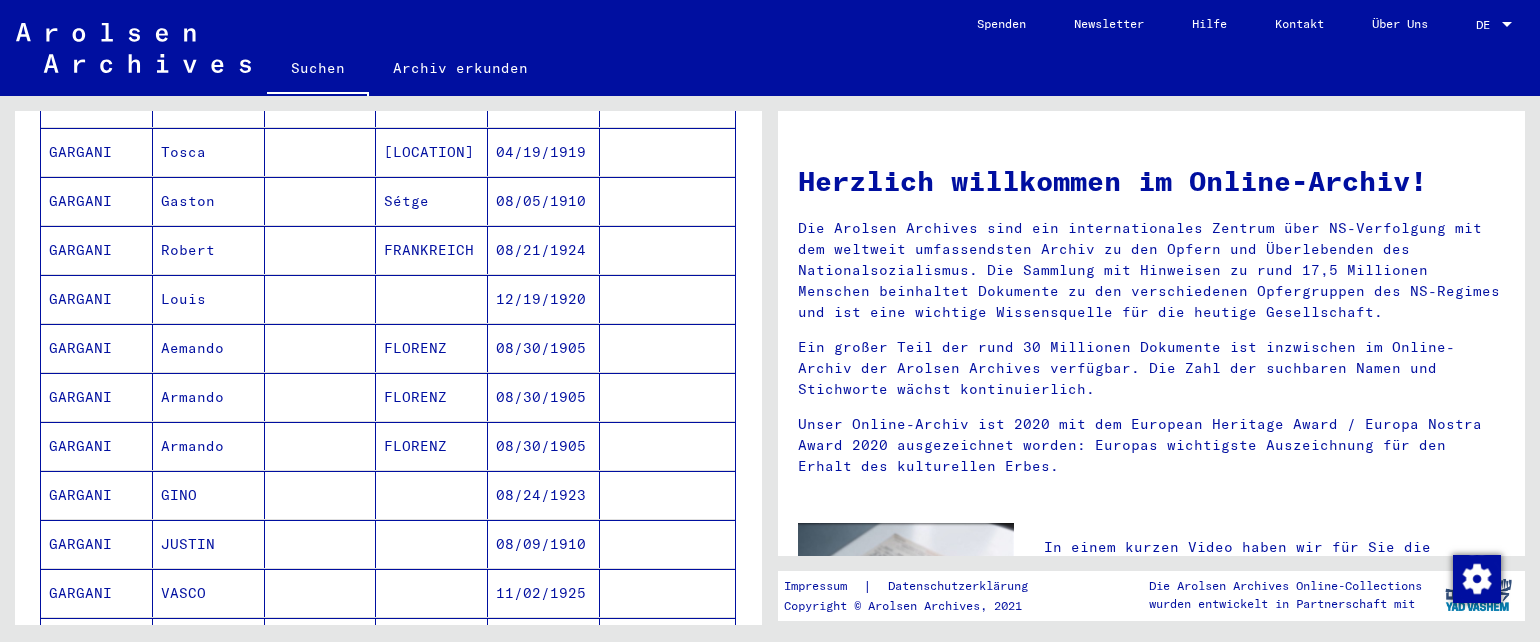 click on "GARGANI" at bounding box center [97, 642] 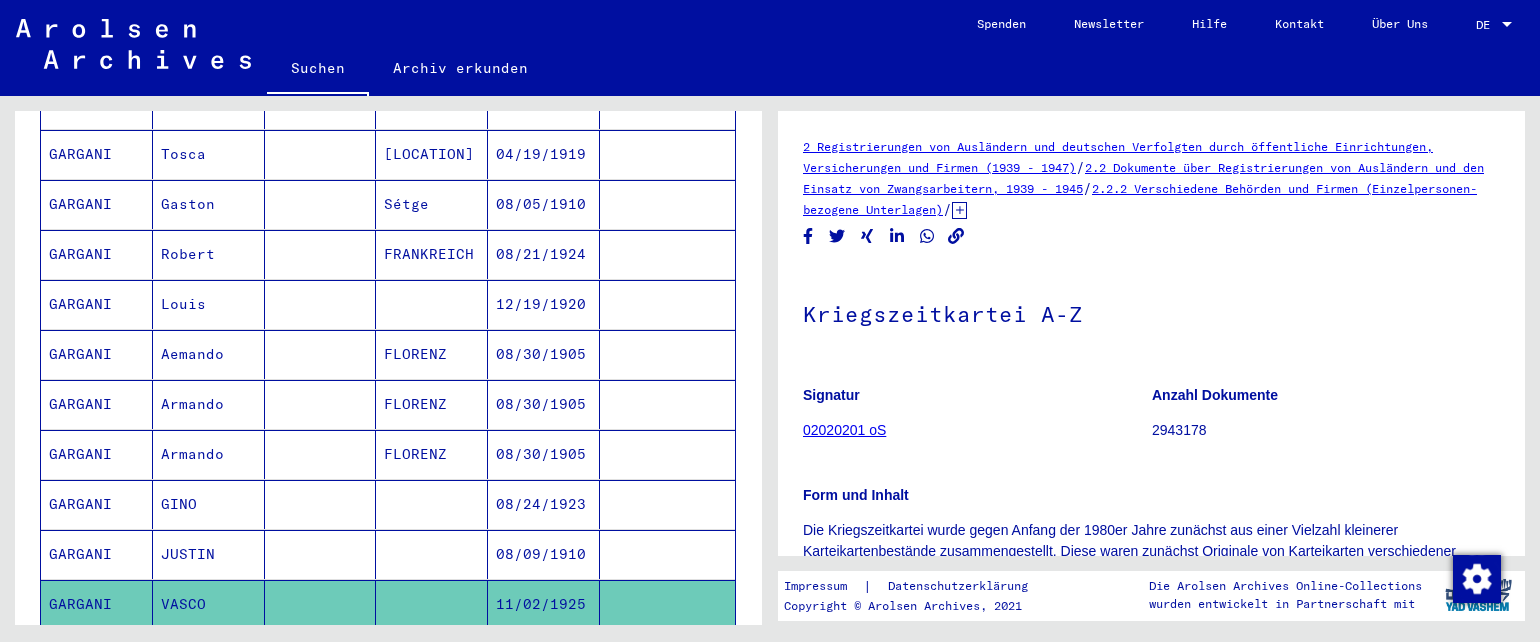 scroll, scrollTop: 0, scrollLeft: 0, axis: both 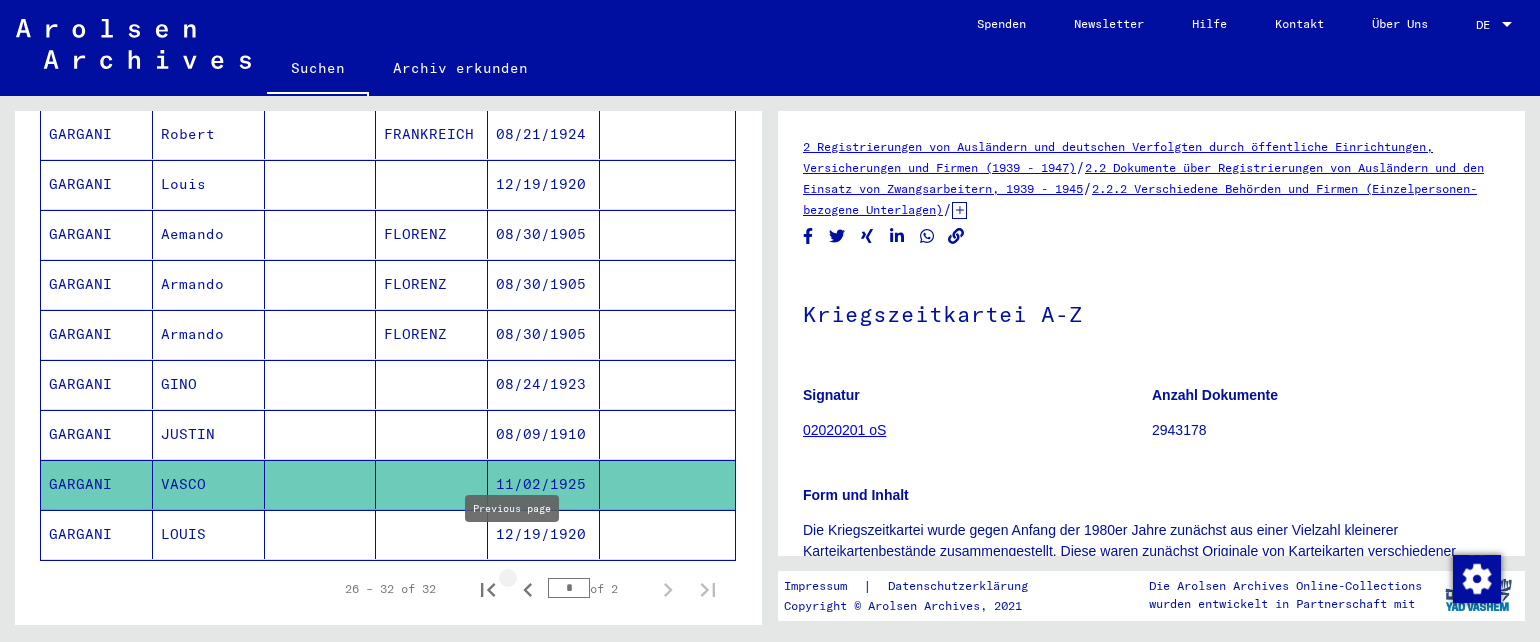 click 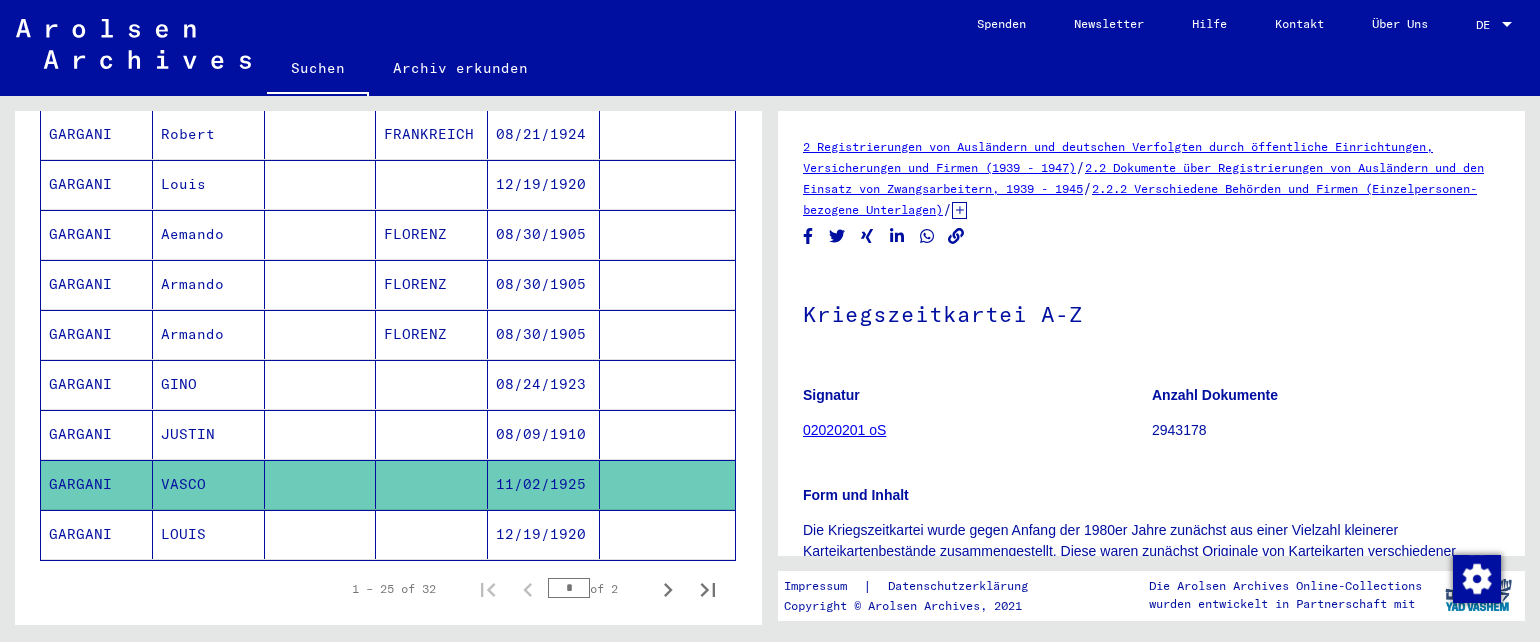 click 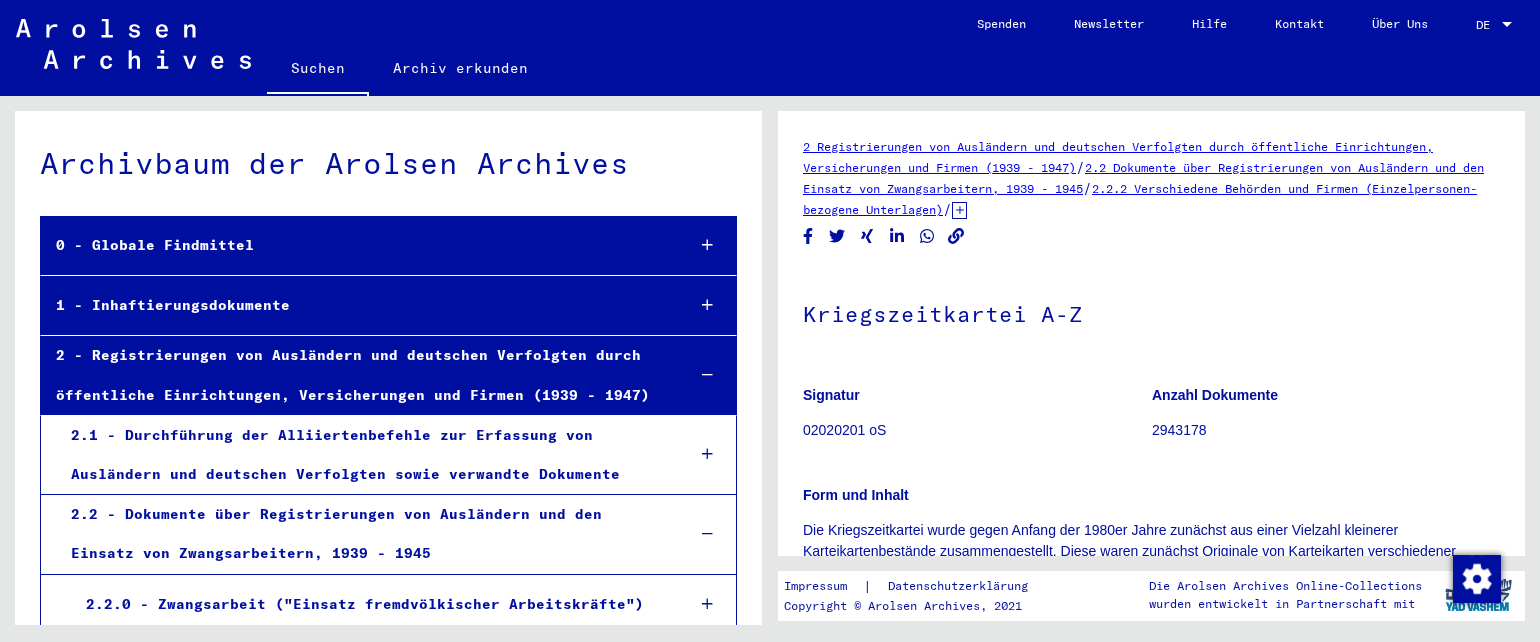 scroll, scrollTop: 135192, scrollLeft: 0, axis: vertical 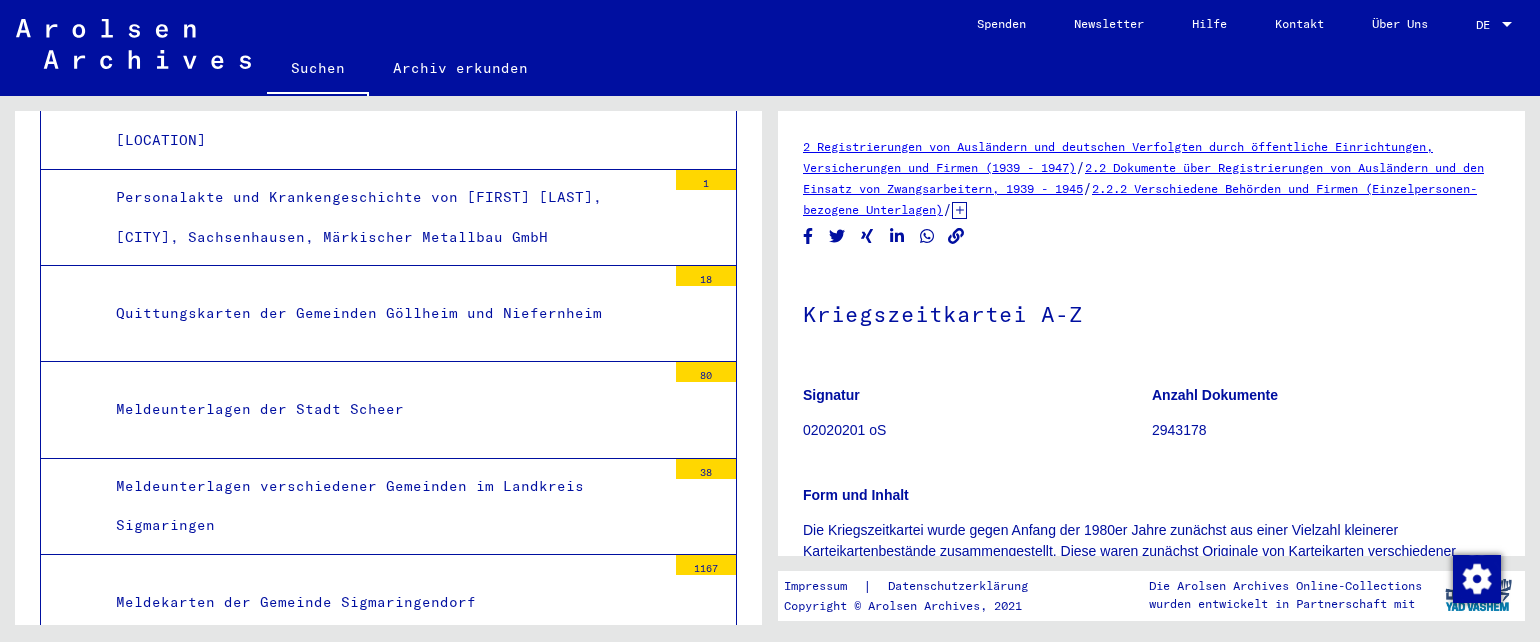 click on "02020201 oS" 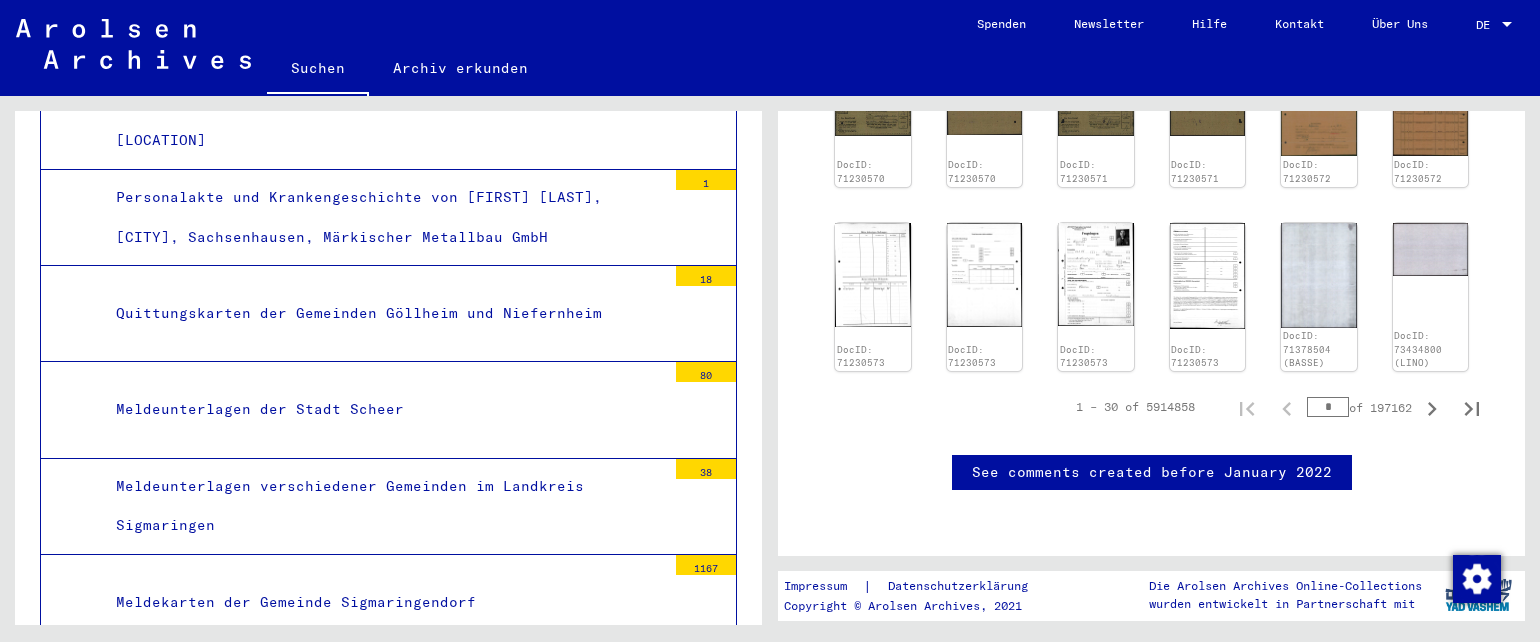 scroll, scrollTop: 1200, scrollLeft: 0, axis: vertical 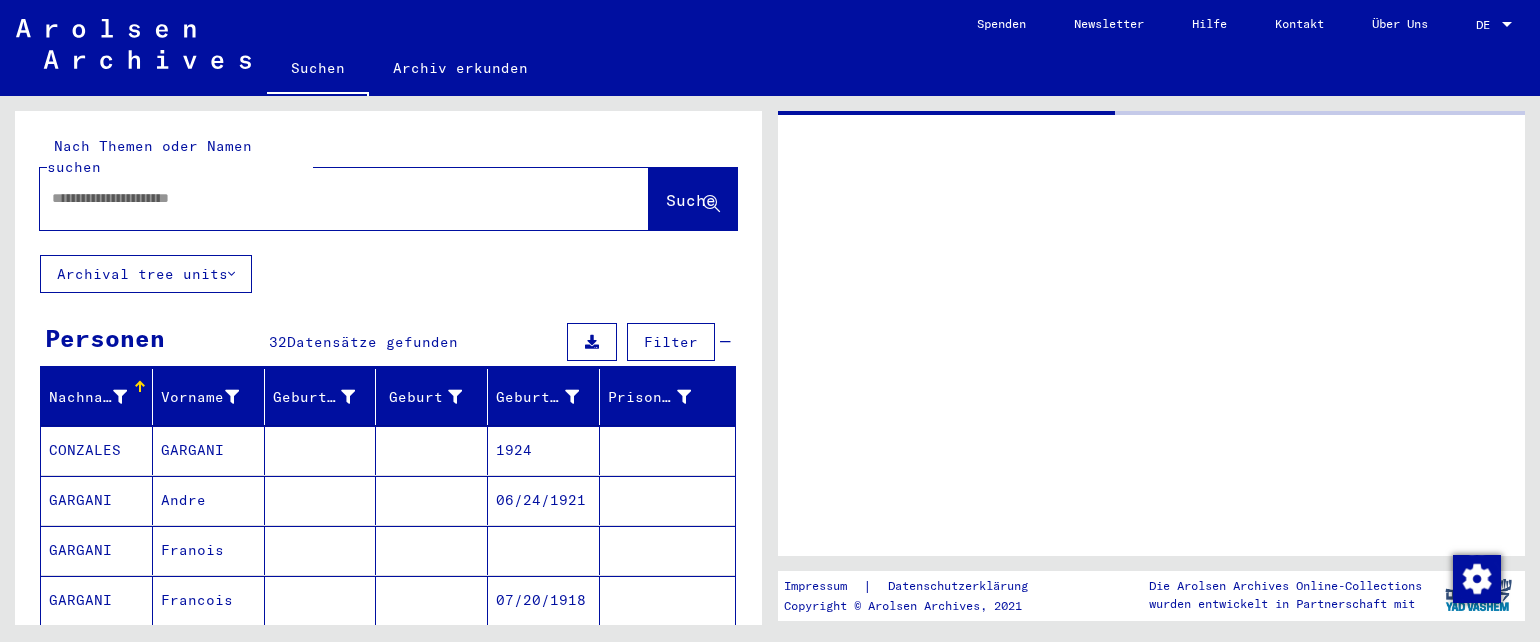 type on "********" 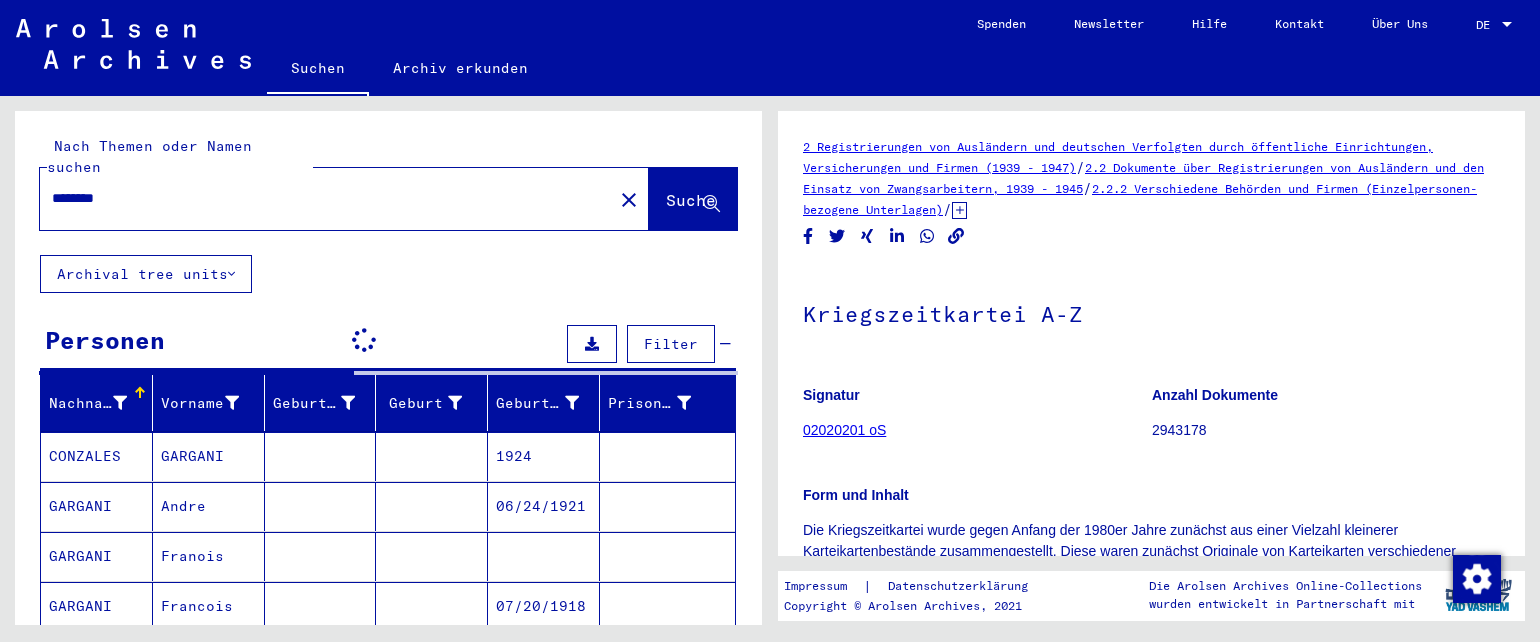scroll, scrollTop: 0, scrollLeft: 0, axis: both 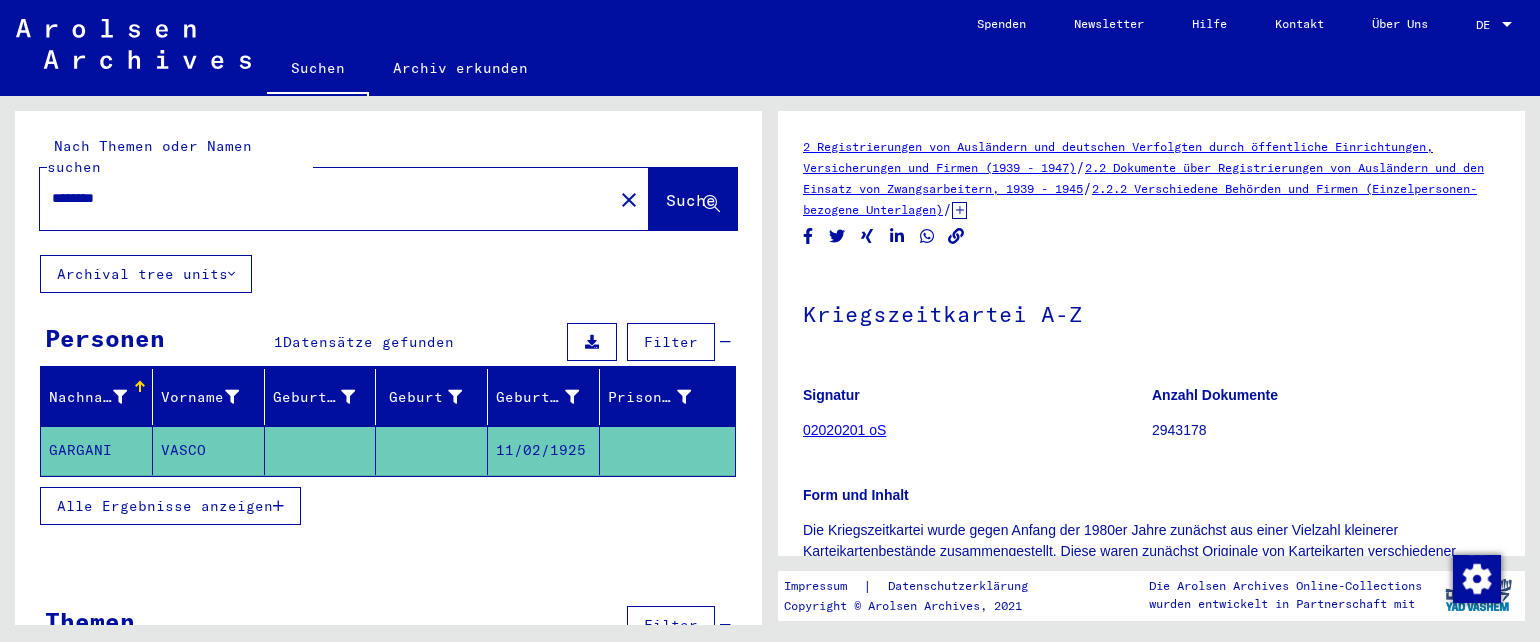 click on "GARGANI" 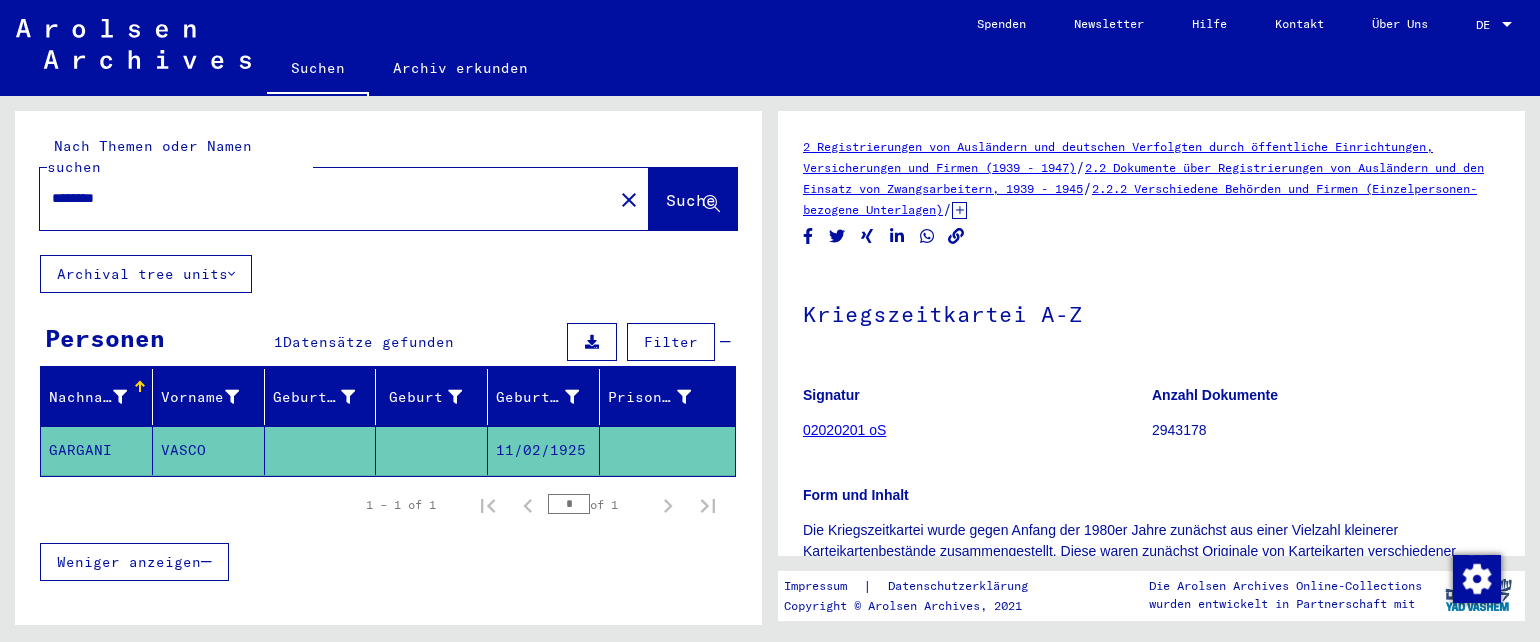 click on "11/02/1925" 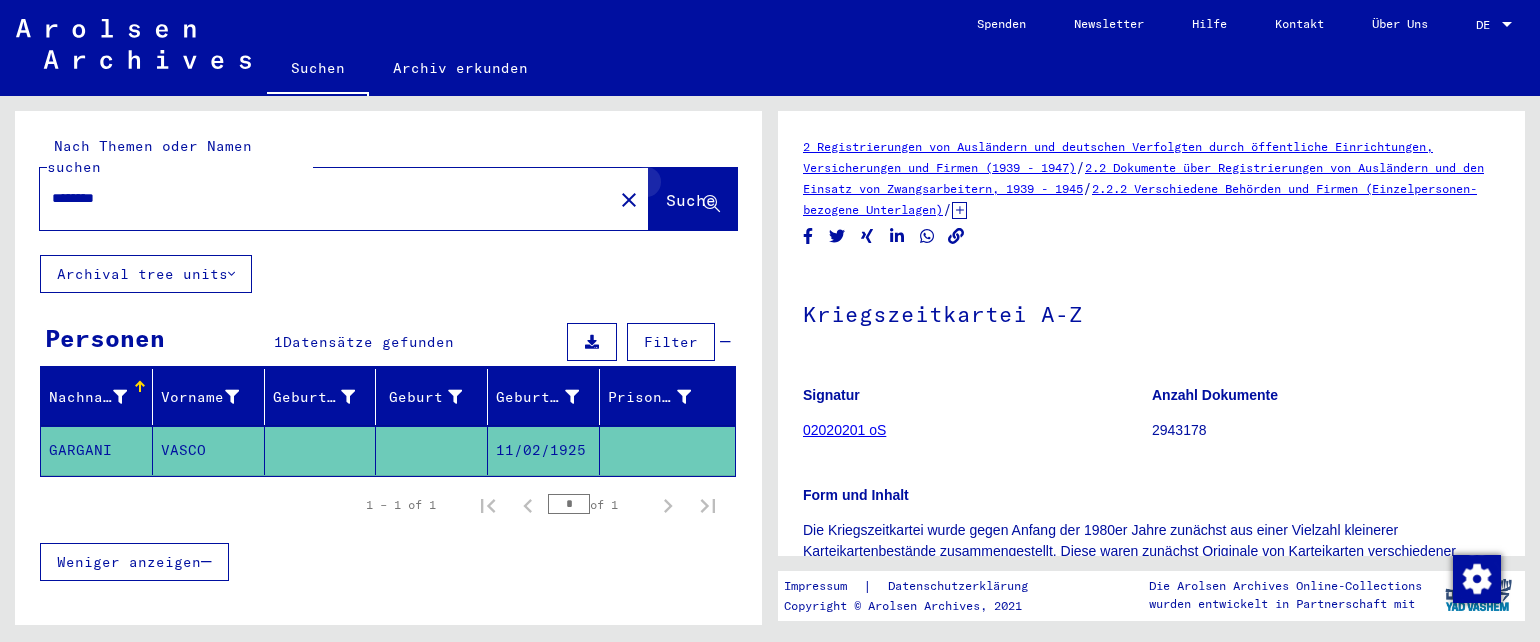 click 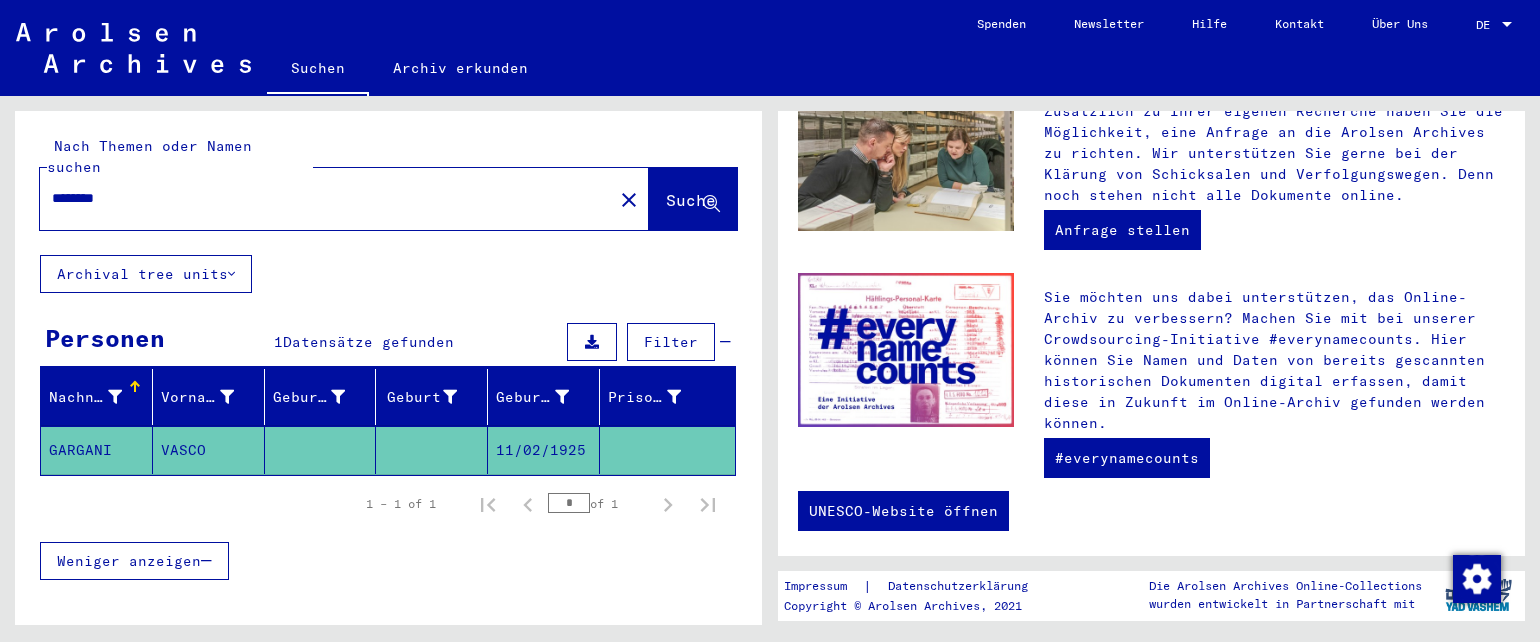 scroll, scrollTop: 785, scrollLeft: 0, axis: vertical 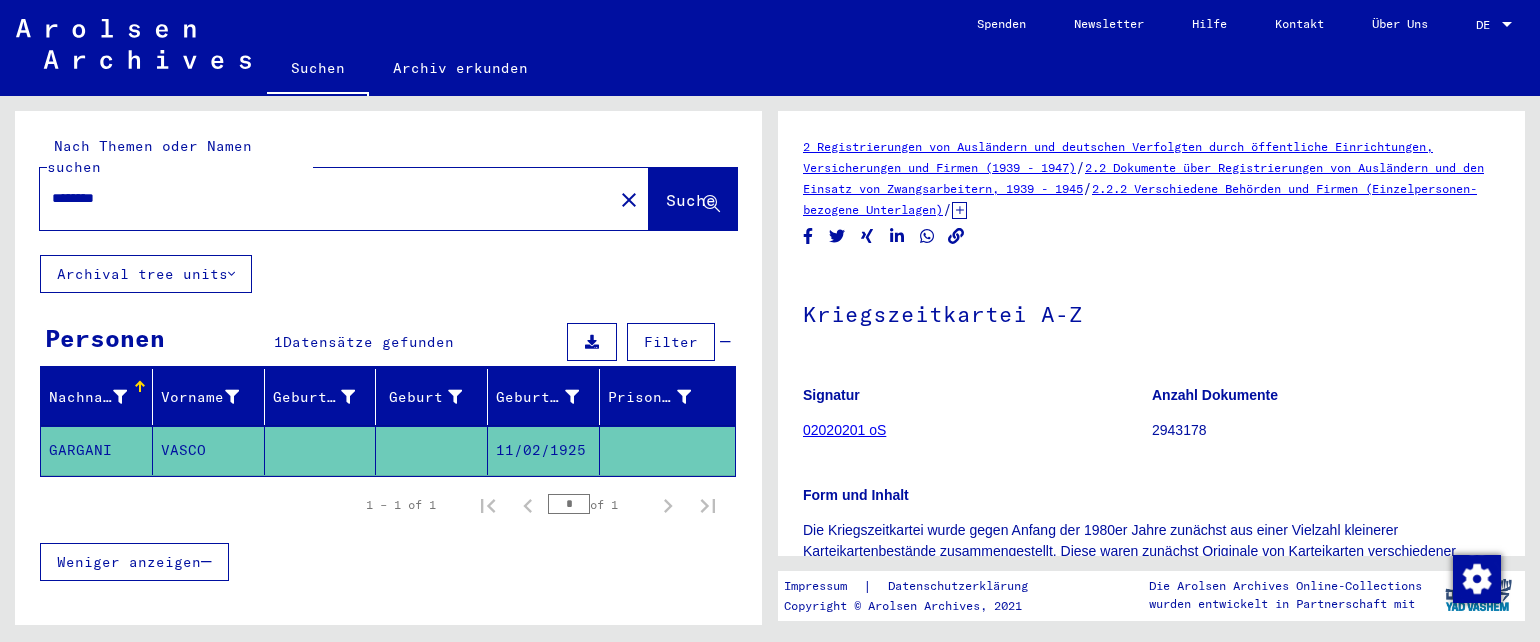 click on "02020201 oS" 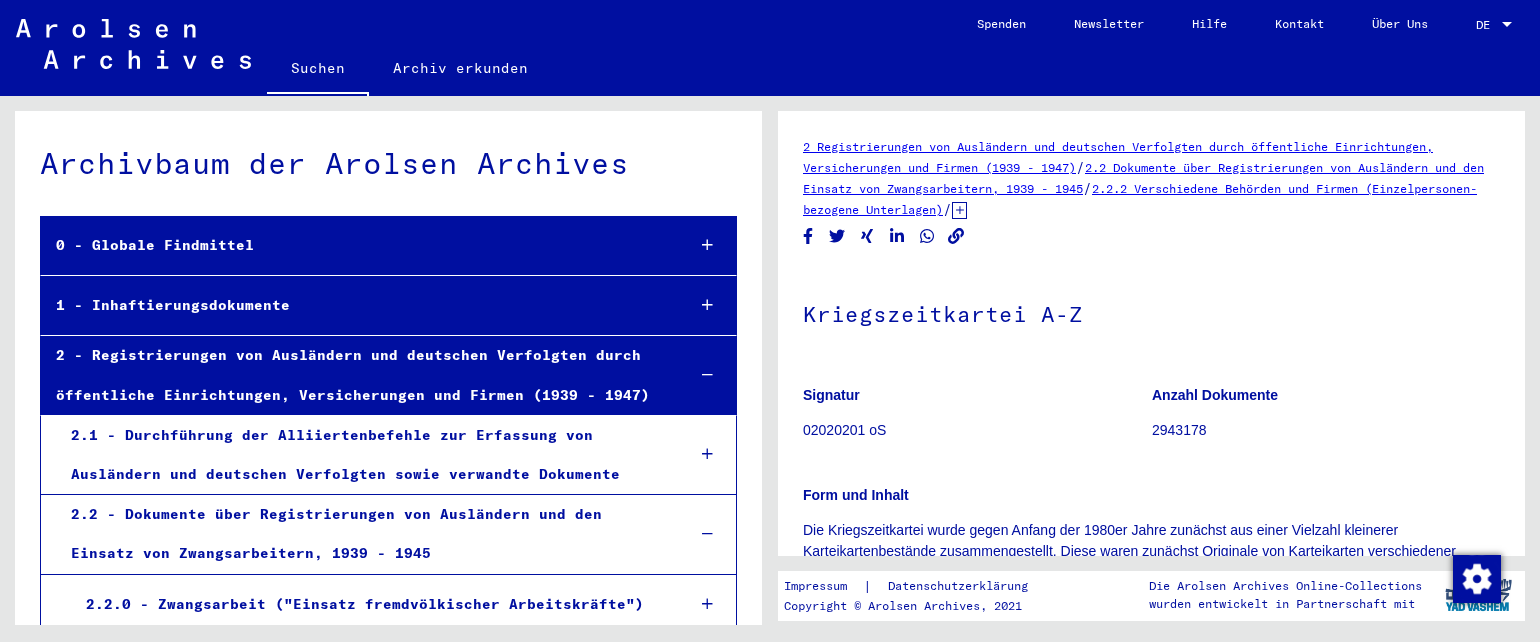 scroll, scrollTop: 135192, scrollLeft: 0, axis: vertical 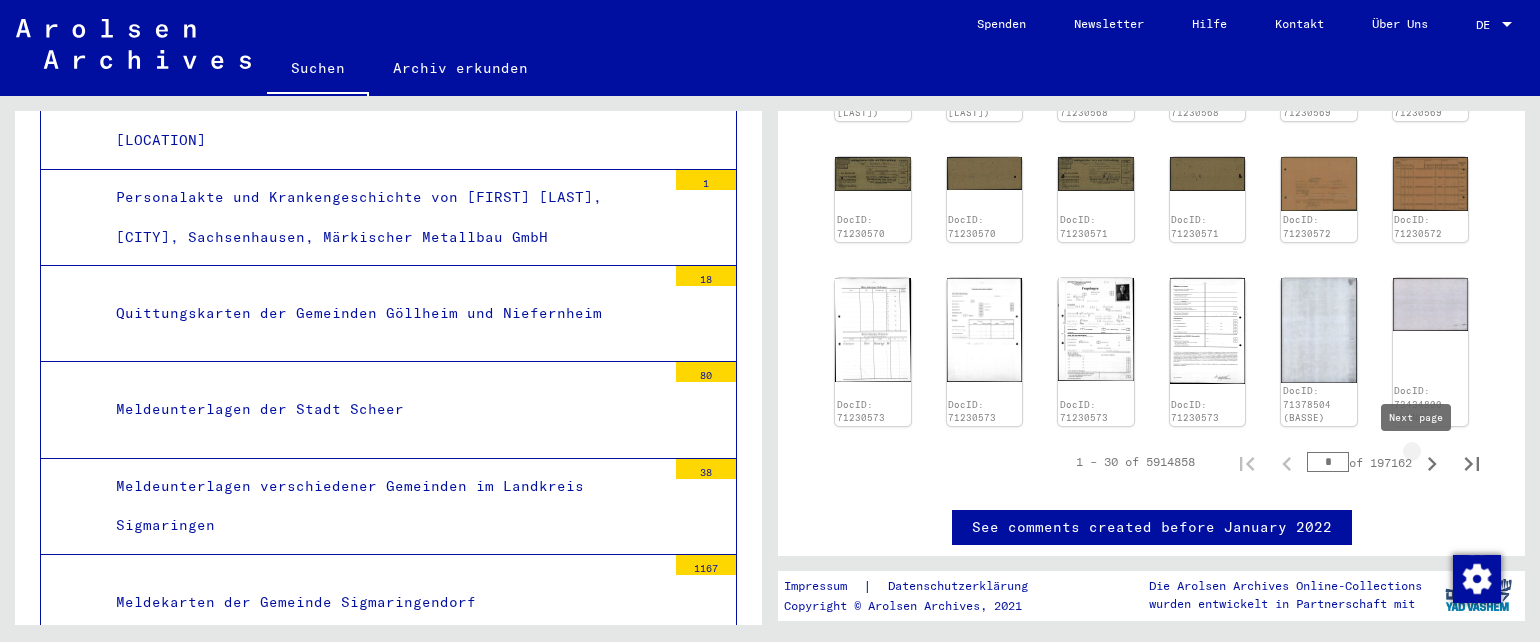 click 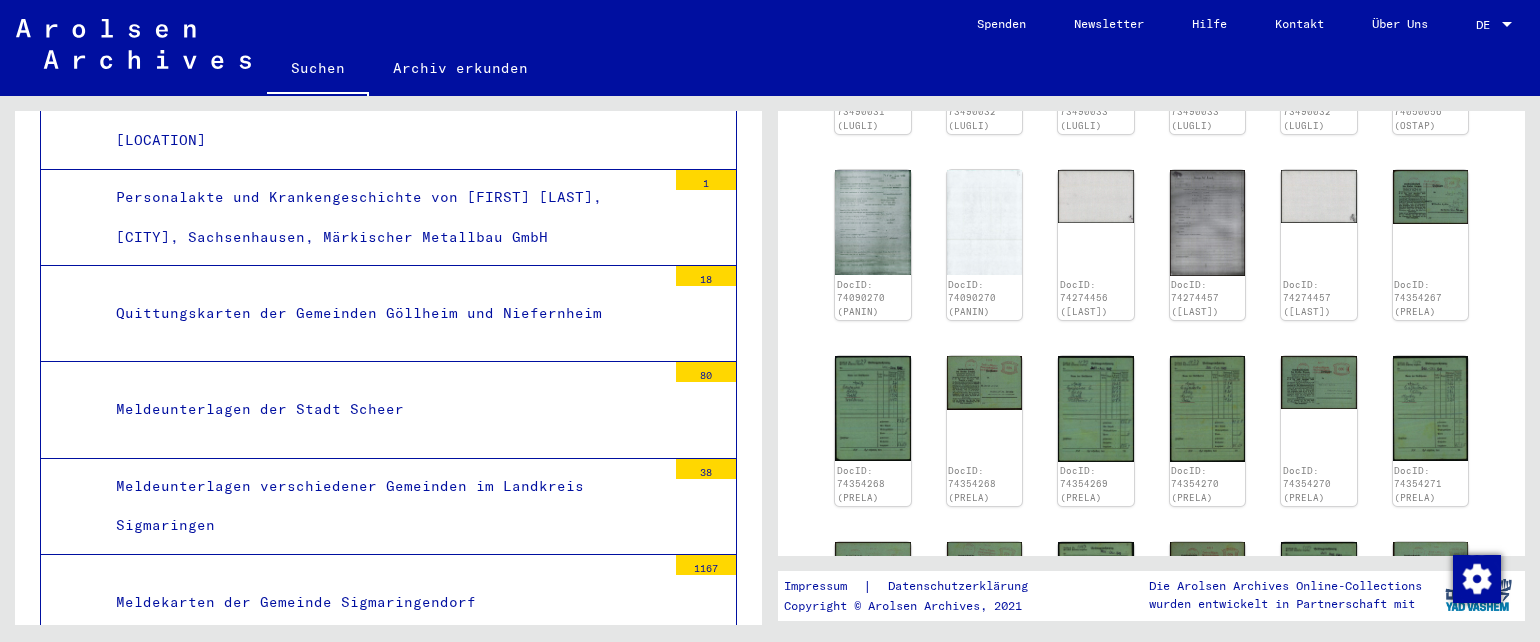 scroll, scrollTop: 760, scrollLeft: 0, axis: vertical 